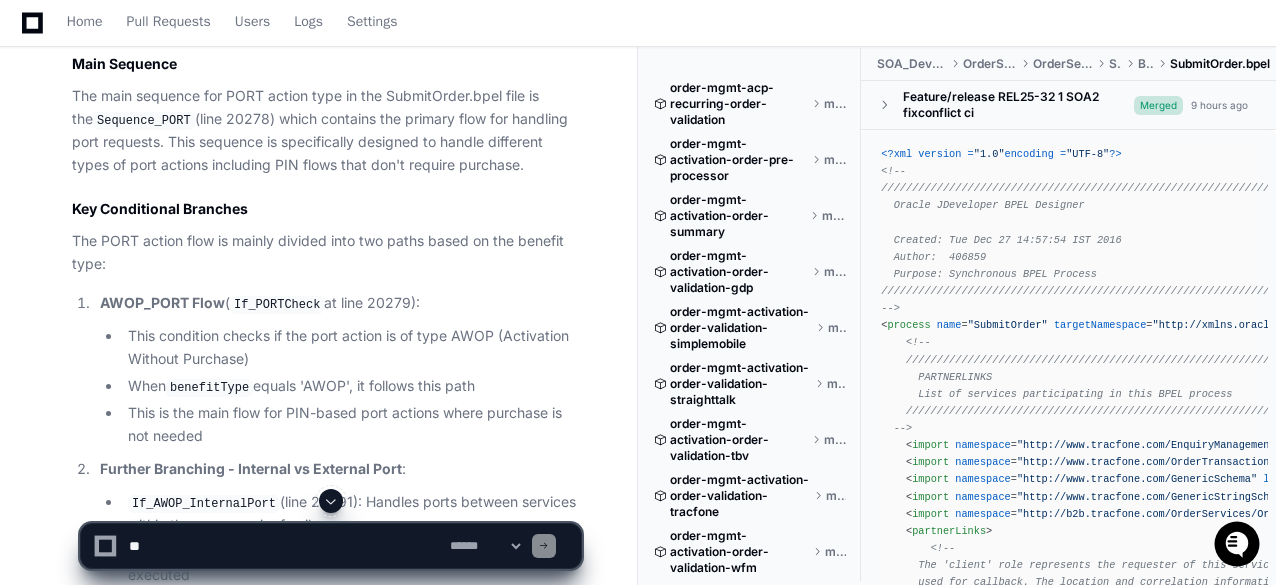 scroll, scrollTop: 1700, scrollLeft: 0, axis: vertical 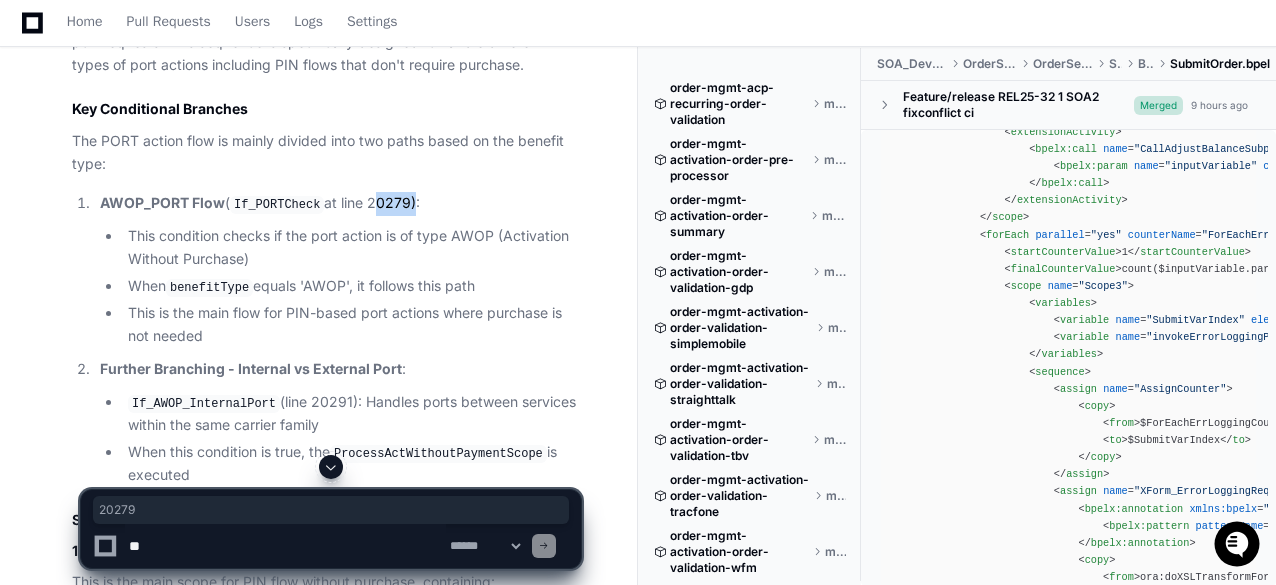 drag, startPoint x: 367, startPoint y: 205, endPoint x: 722, endPoint y: 583, distance: 518.5644 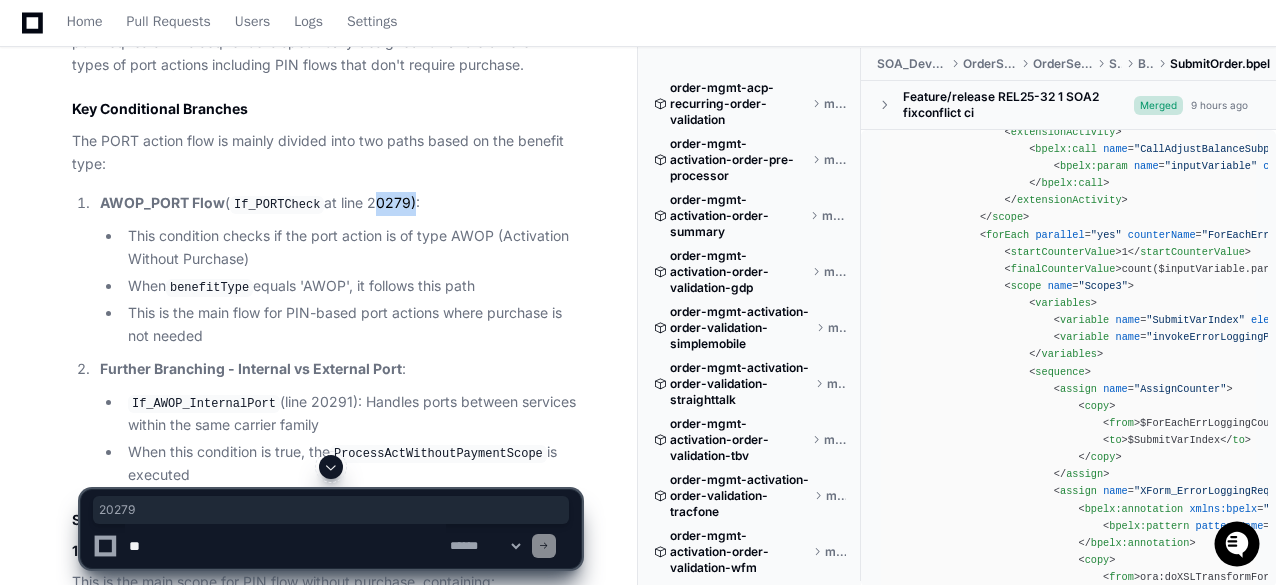 click on "AWOP_PORT Flow  ( If_PORTCheck  at line 20279):" 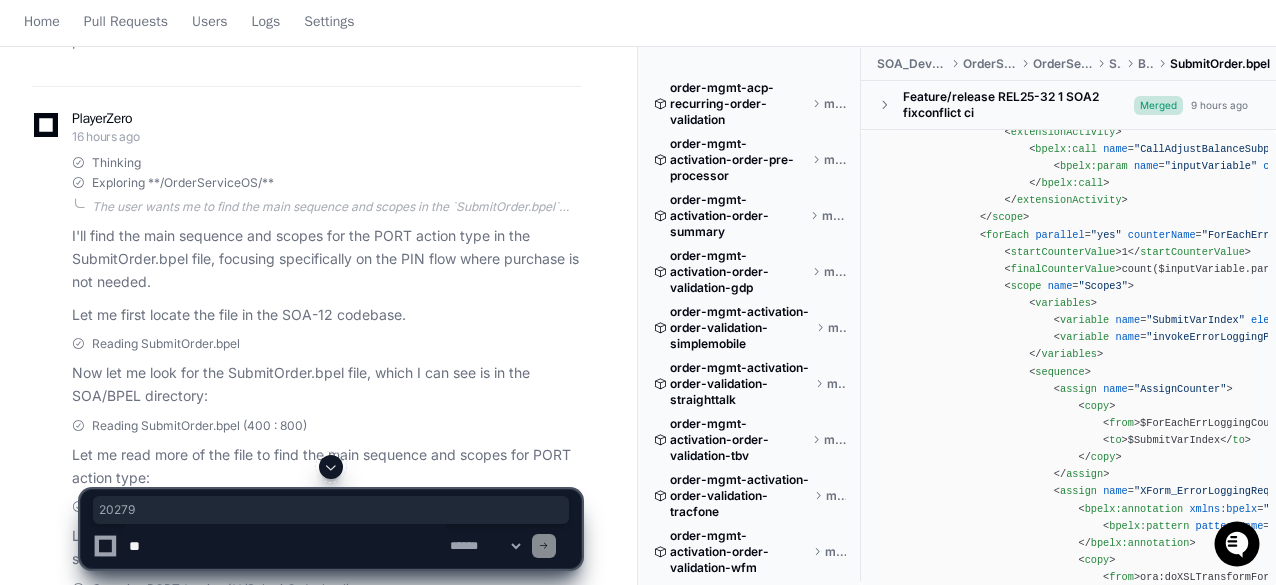 scroll, scrollTop: 0, scrollLeft: 0, axis: both 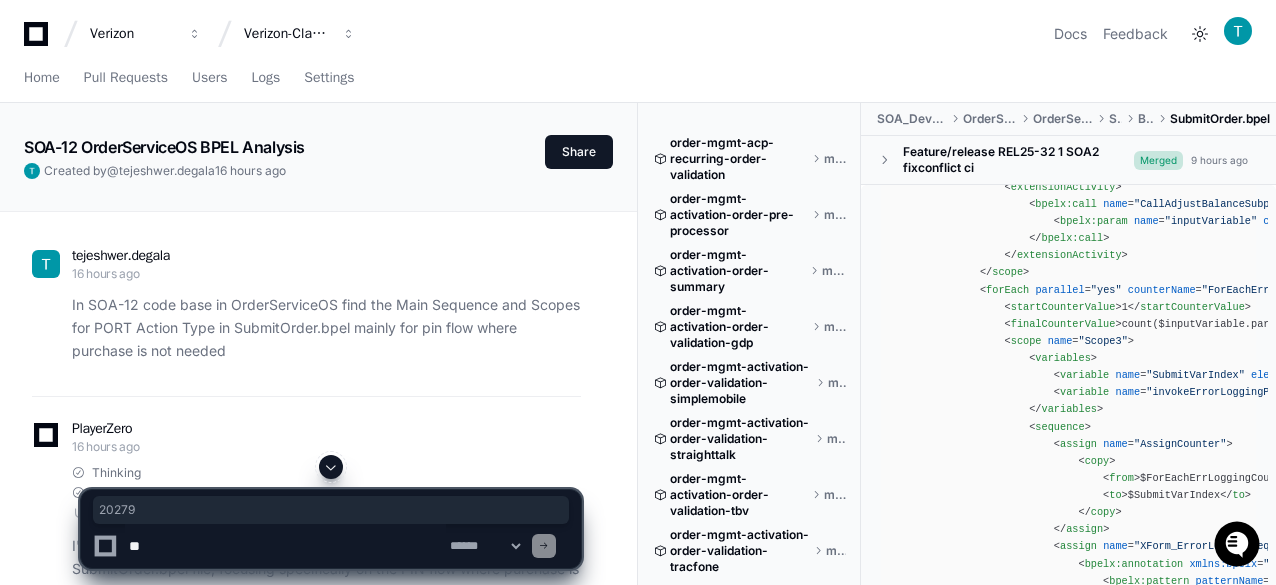 click on "In SOA-12 code base in OrderServiceOS find the Main Sequence and Scopes for PORT Action Type in SubmitOrder.bpel mainly for pin flow  where purchase is not needed" 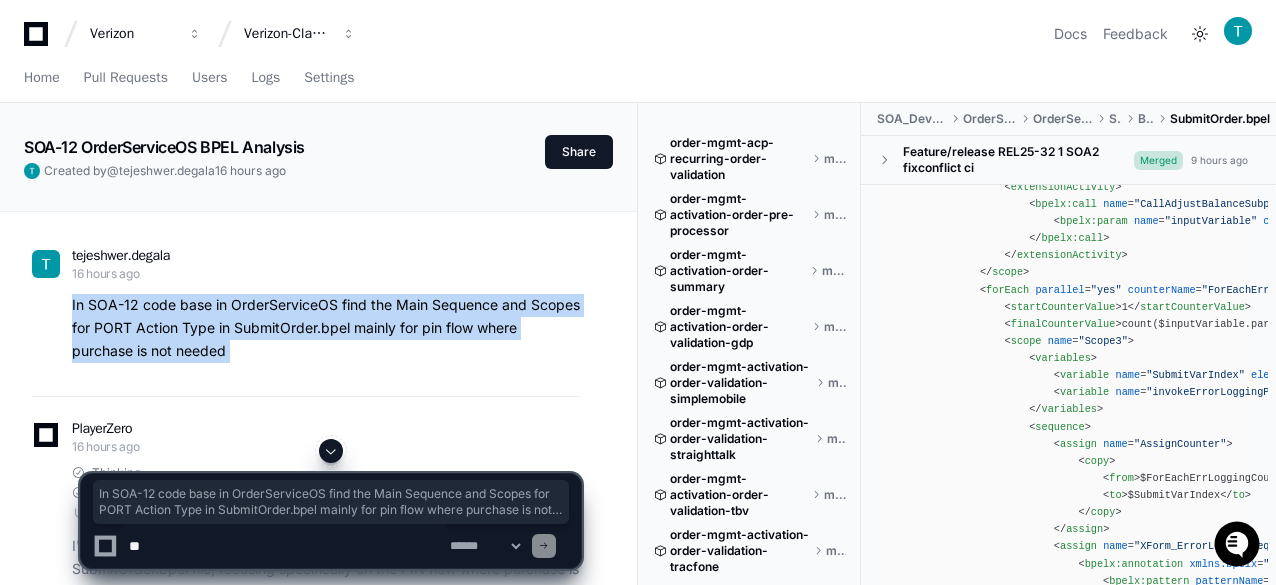copy on "In SOA-12 code base in OrderServiceOS find the Main Sequence and Scopes for PORT Action Type in SubmitOrder.bpel mainly for pin flow  where purchase is not needed" 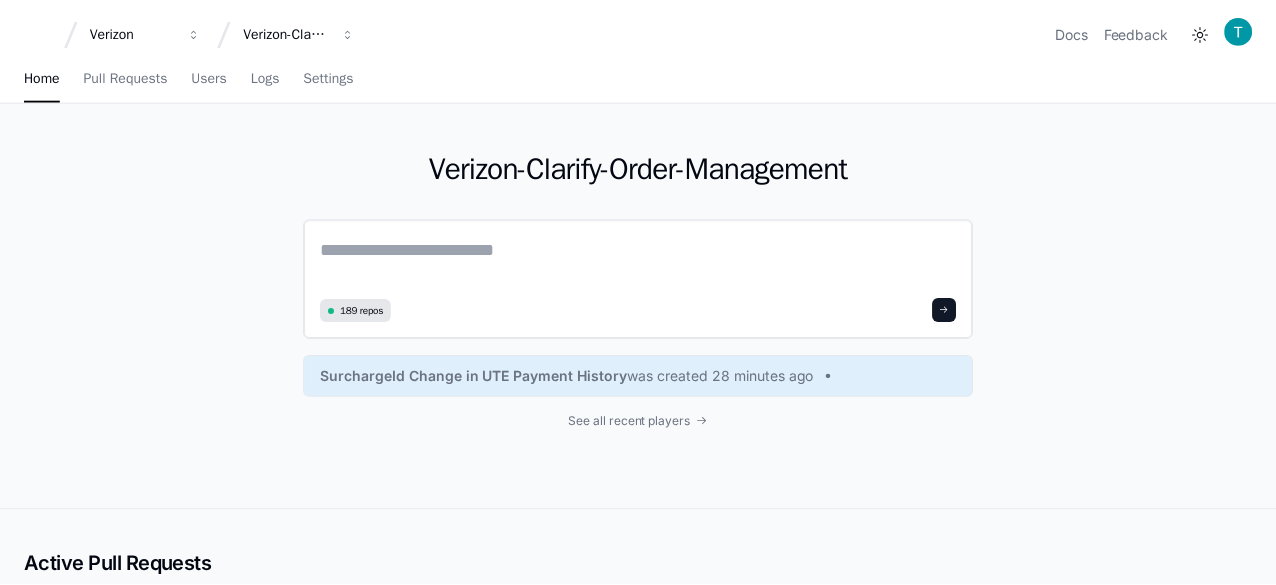 scroll, scrollTop: 0, scrollLeft: 0, axis: both 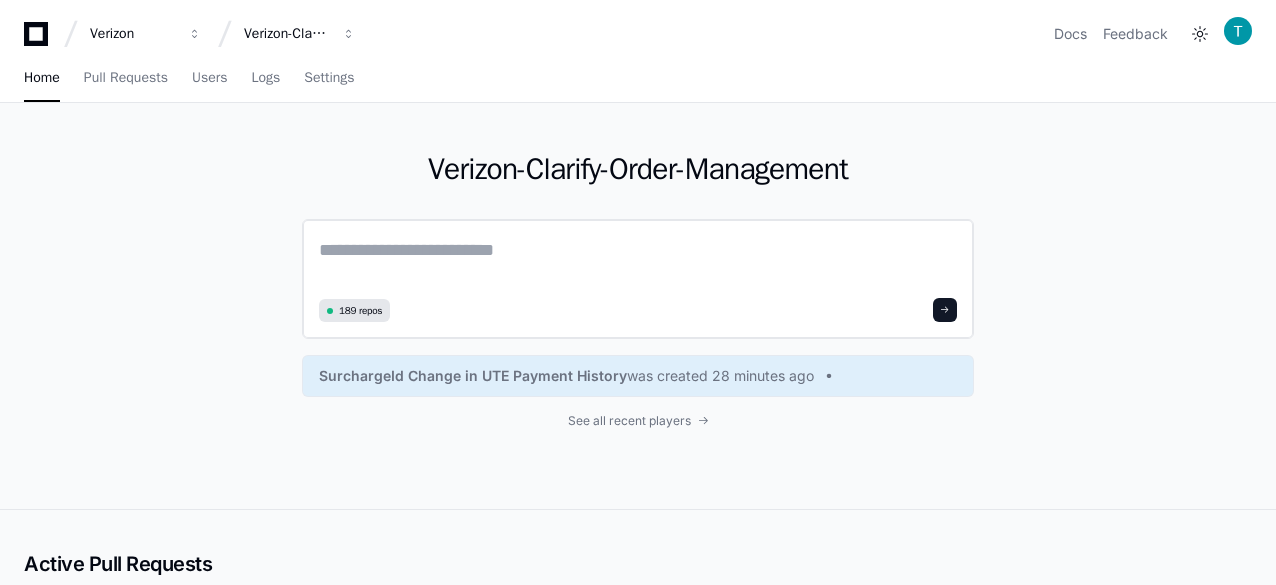 click 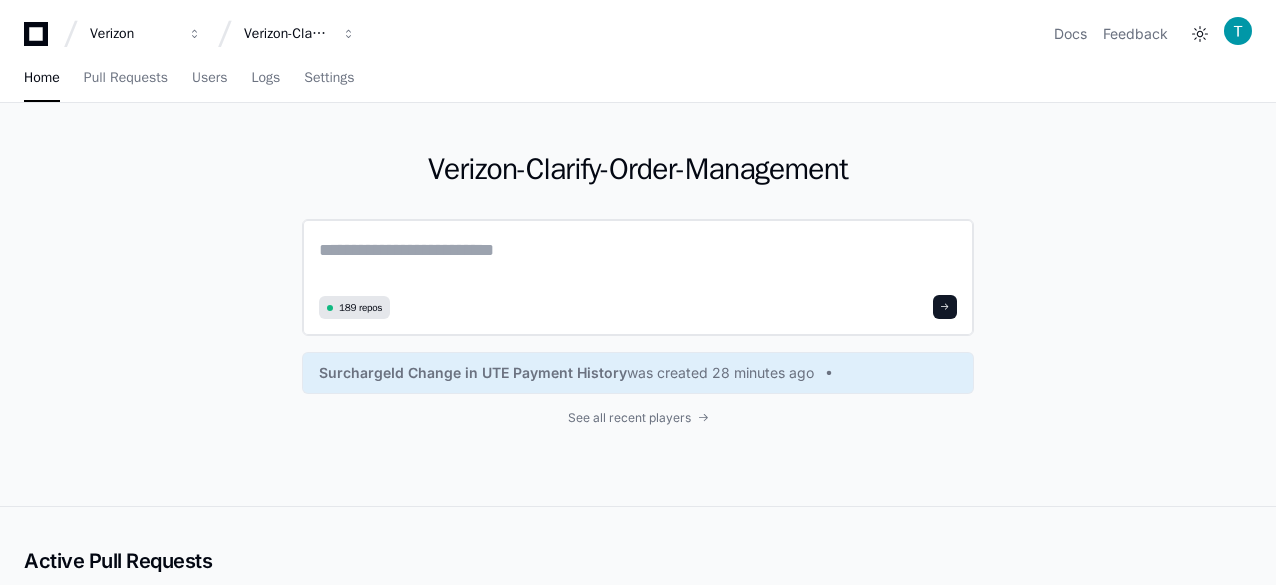 paste on "**********" 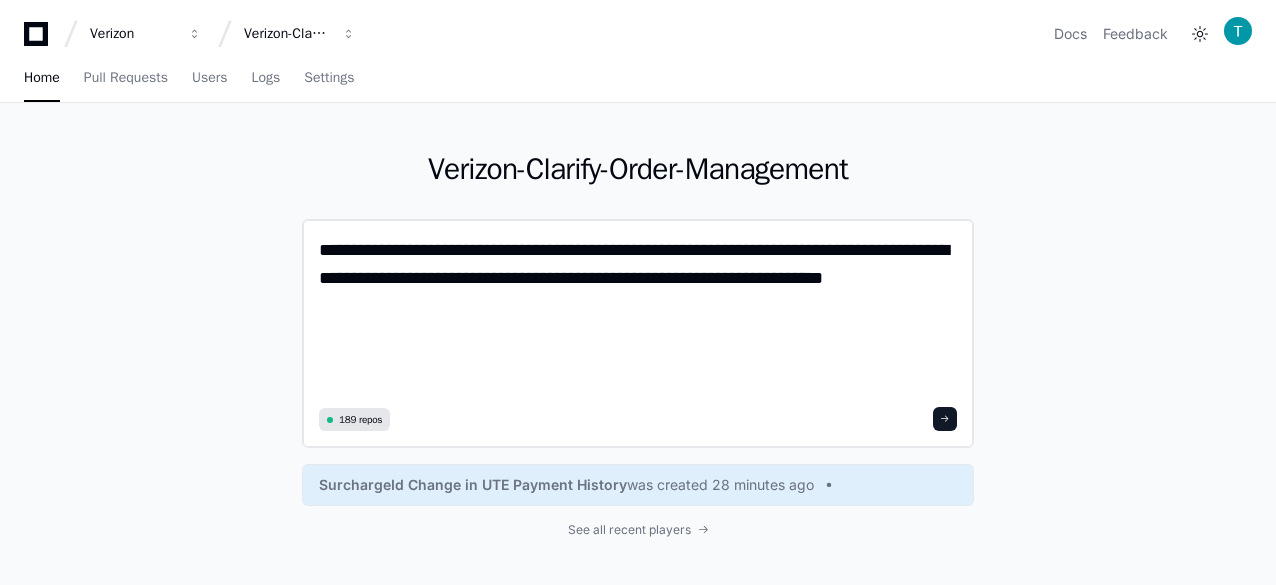 click on "**********" 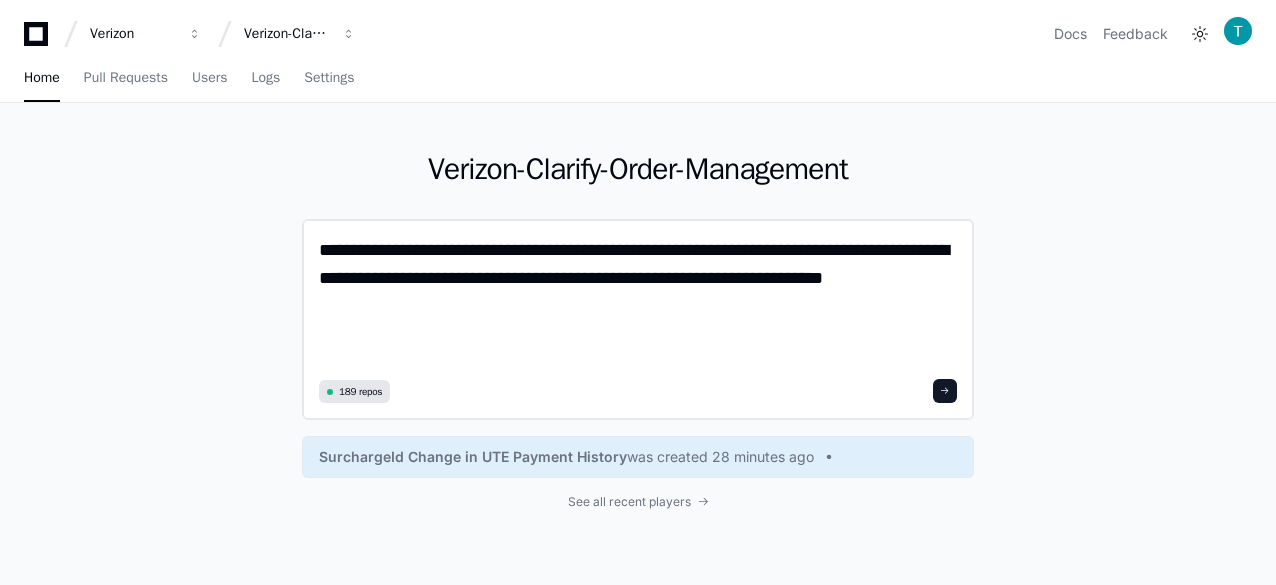click on "**********" 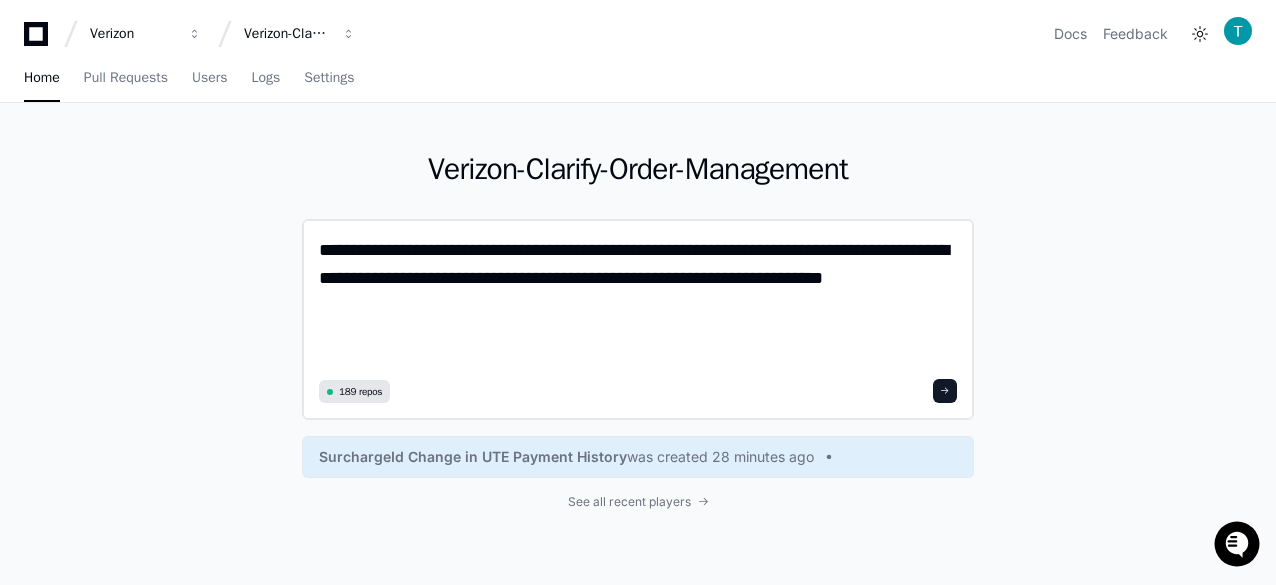 click on "**********" 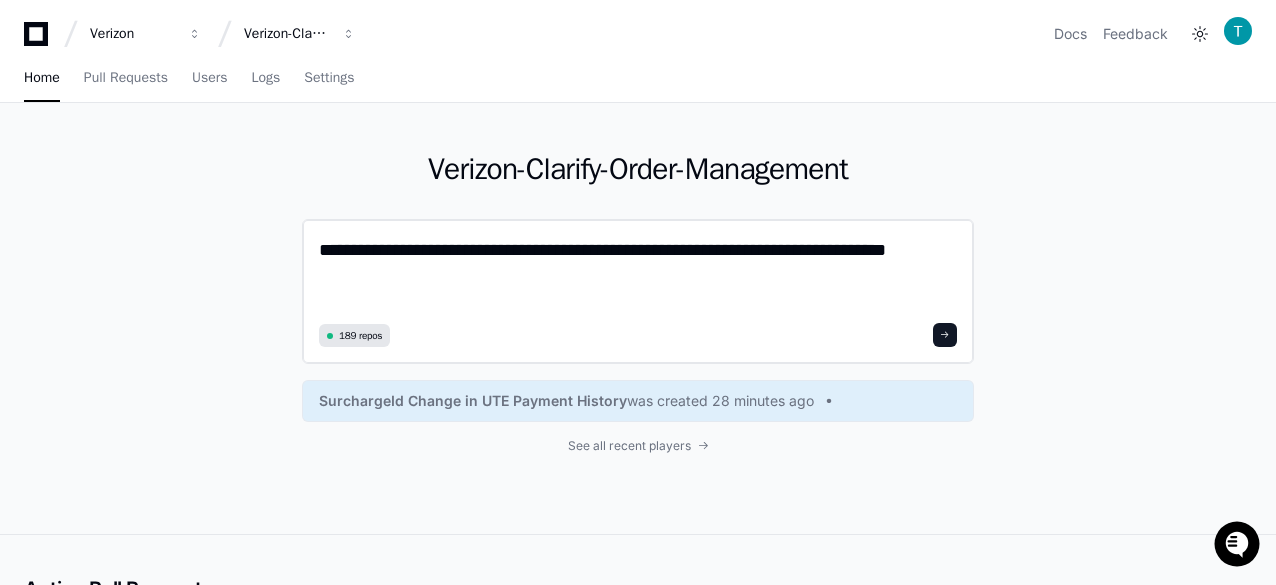scroll, scrollTop: 0, scrollLeft: 0, axis: both 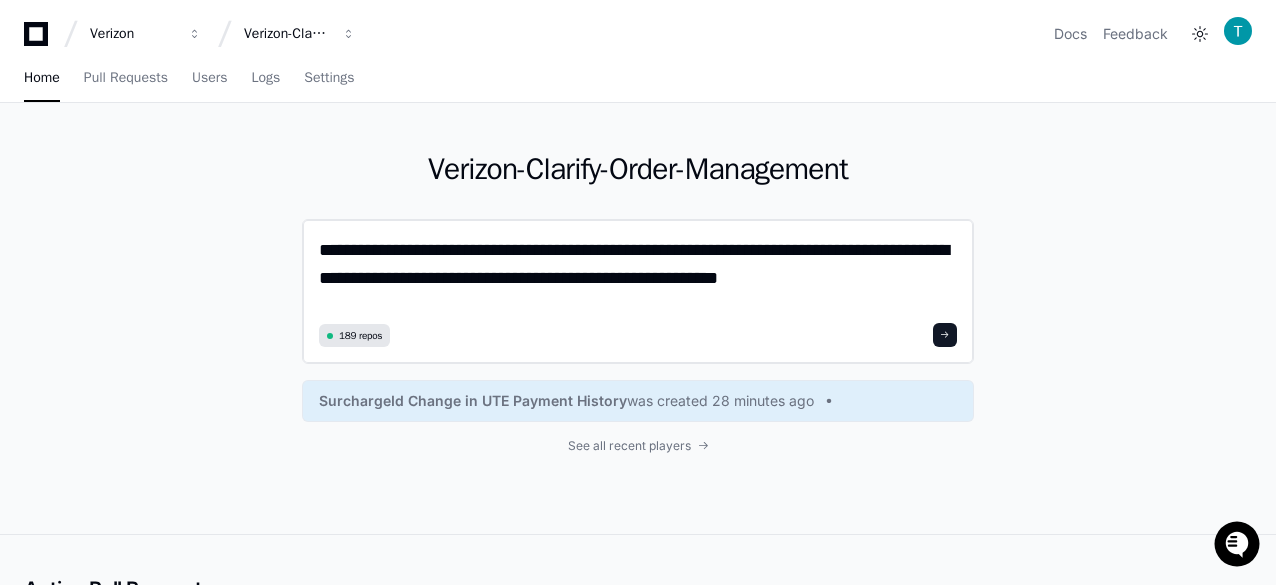 type on "**********" 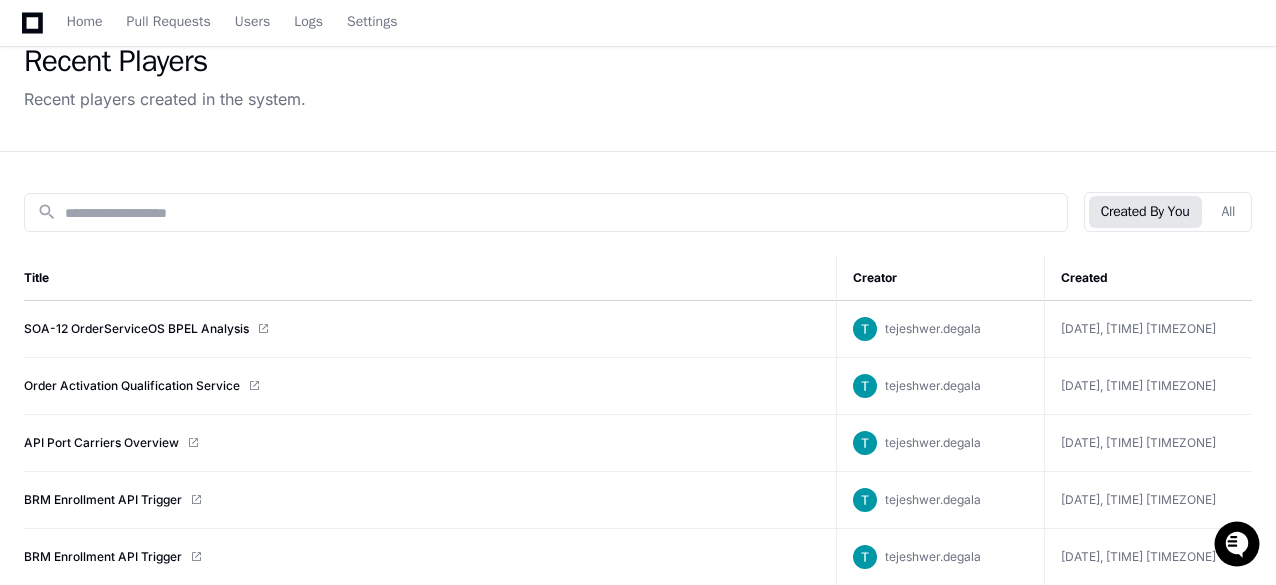 scroll, scrollTop: 0, scrollLeft: 0, axis: both 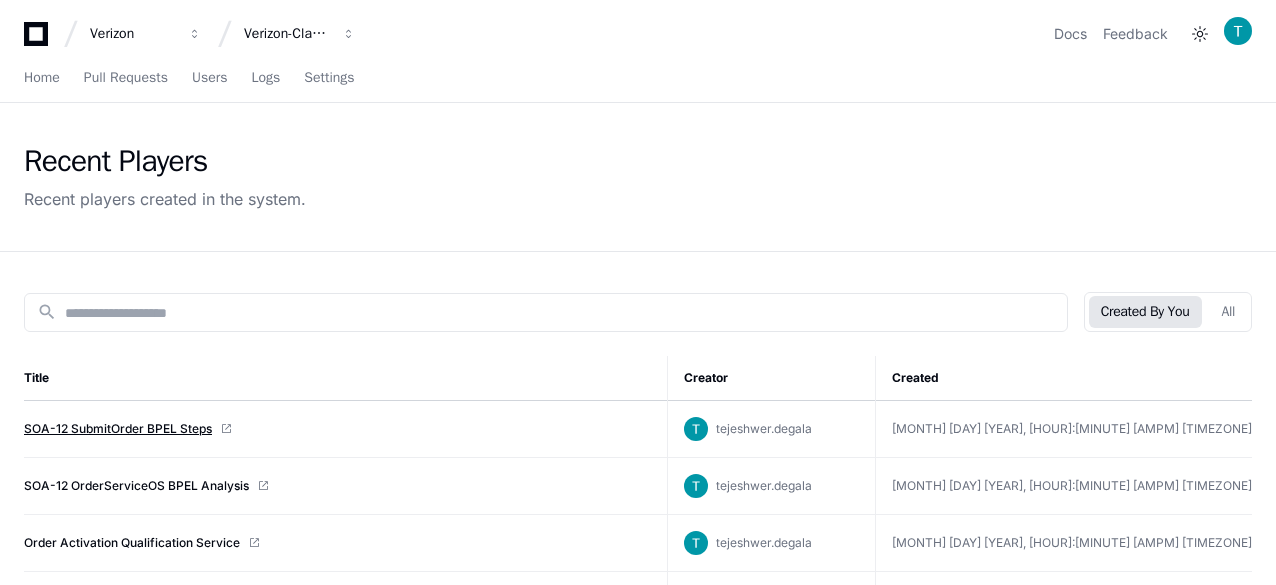click on "SOA-12 SubmitOrder BPEL Steps" 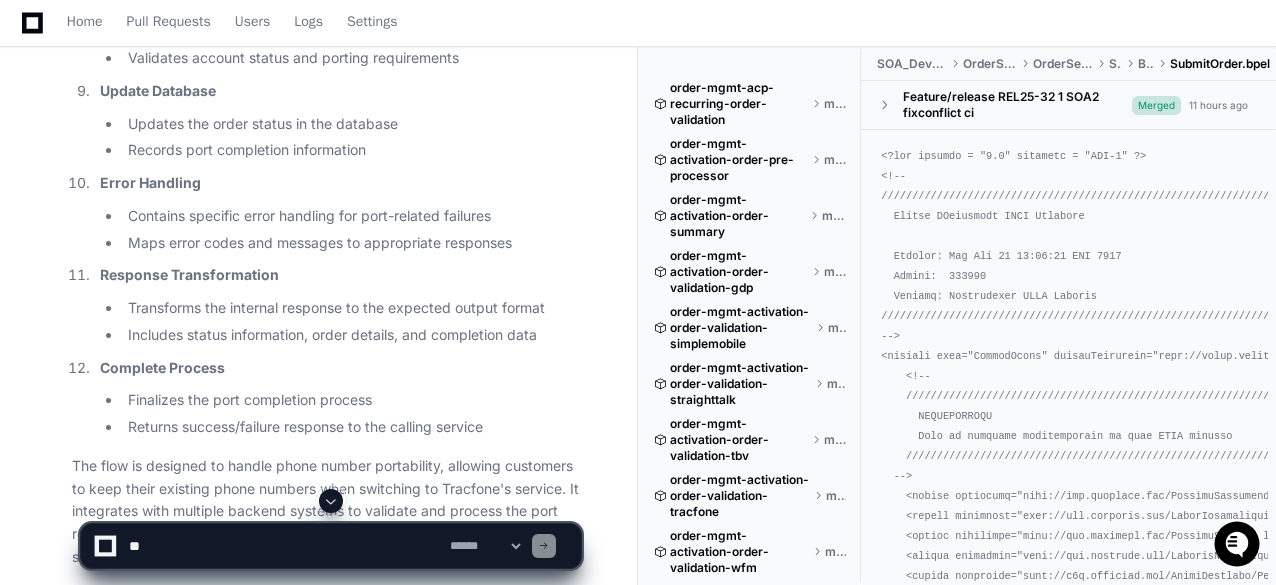 scroll, scrollTop: 2048, scrollLeft: 0, axis: vertical 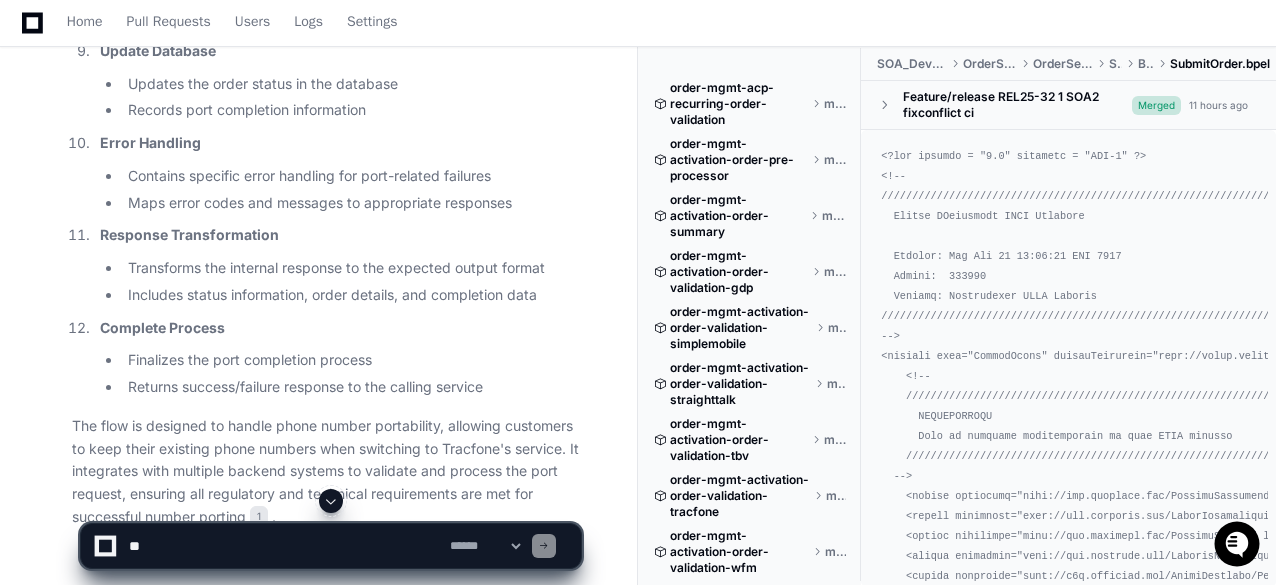 click 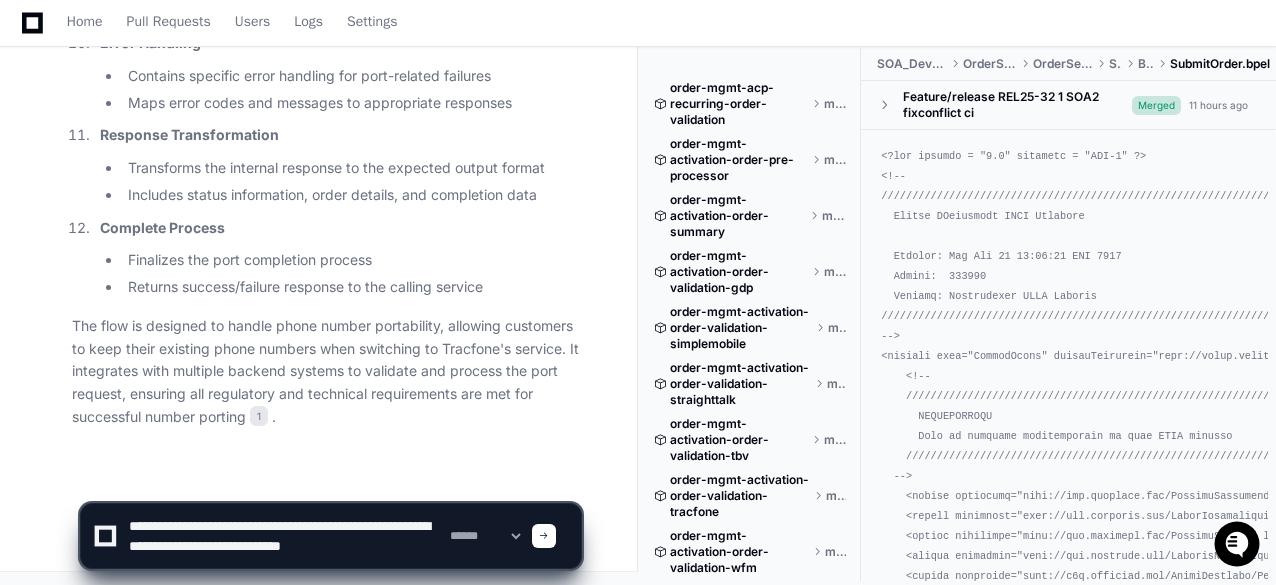 type on "**********" 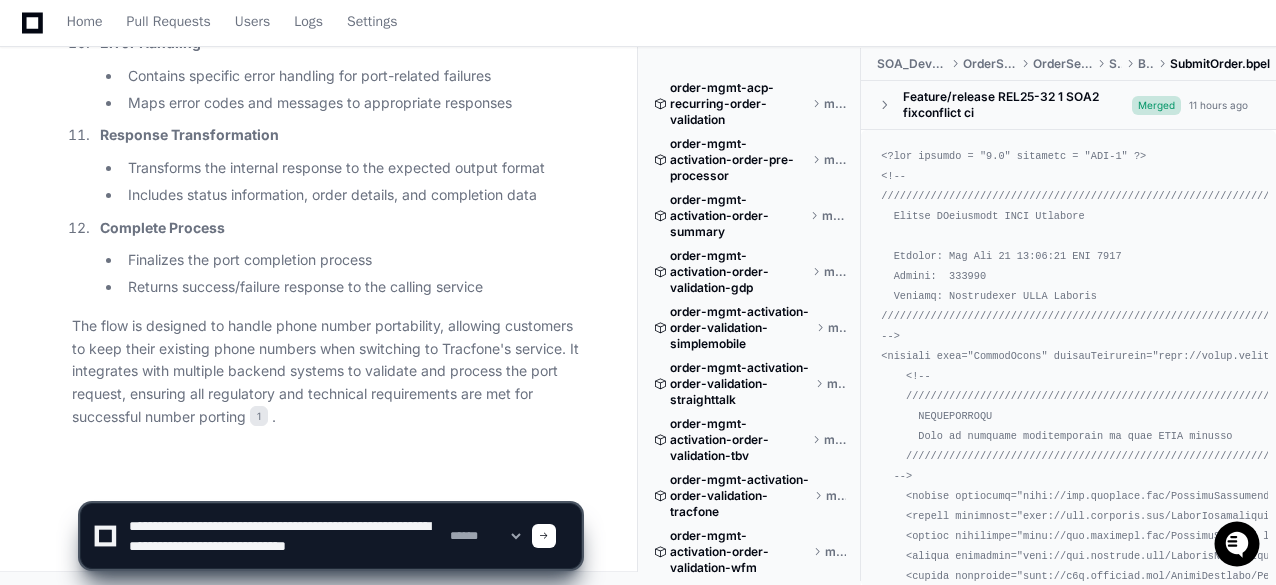 scroll, scrollTop: 6, scrollLeft: 0, axis: vertical 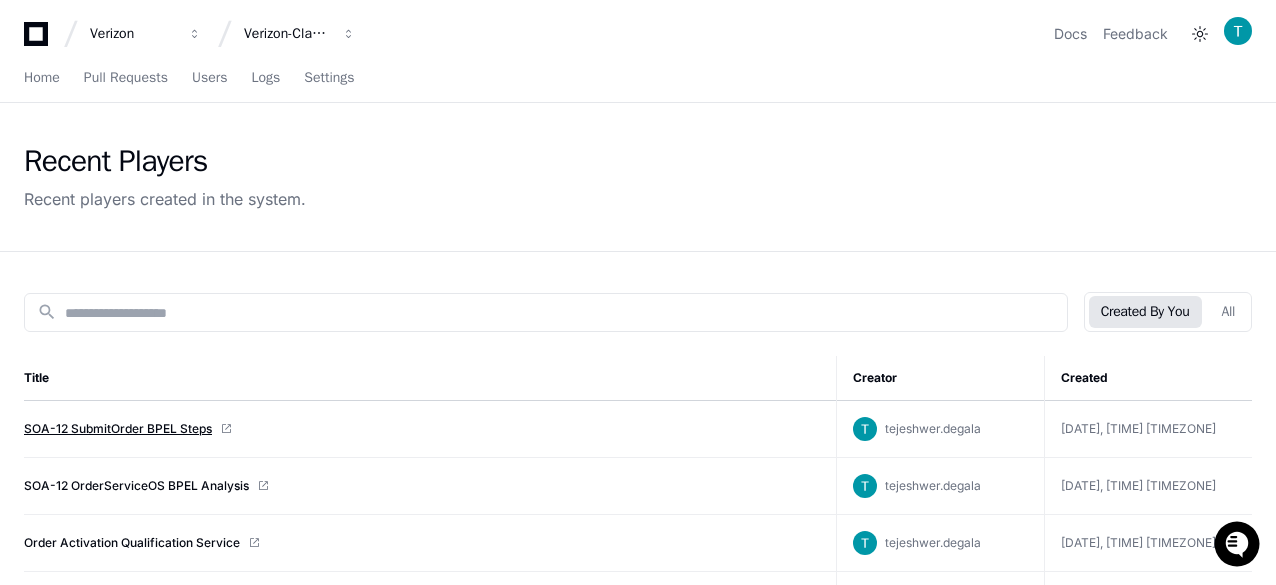 click on "SOA-12 SubmitOrder BPEL Steps" 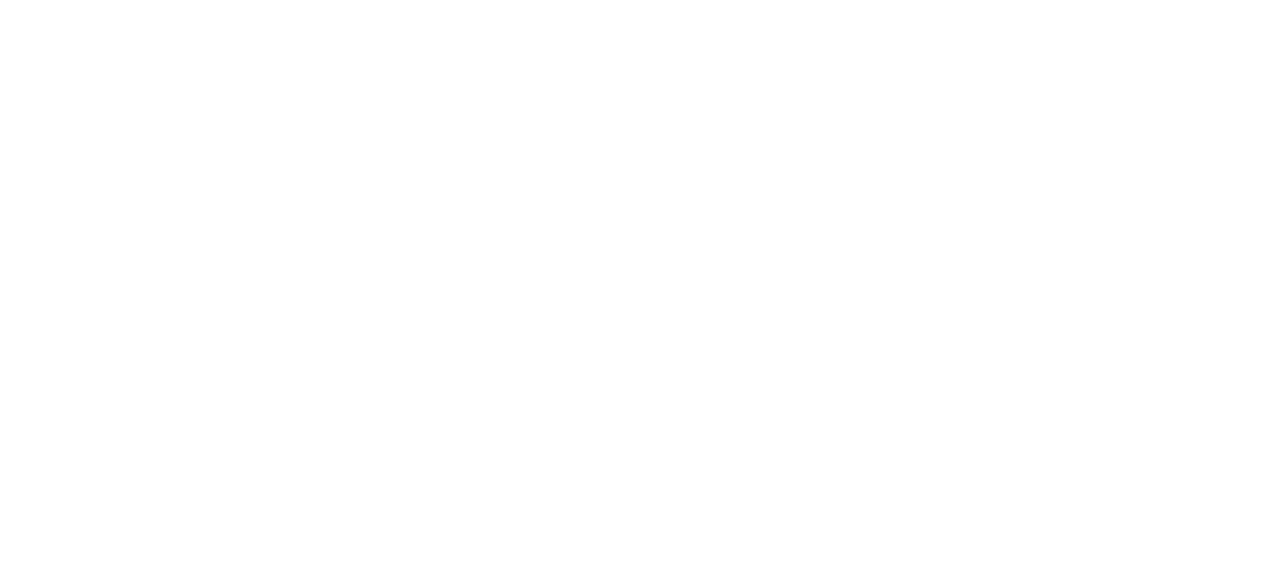 scroll, scrollTop: 0, scrollLeft: 0, axis: both 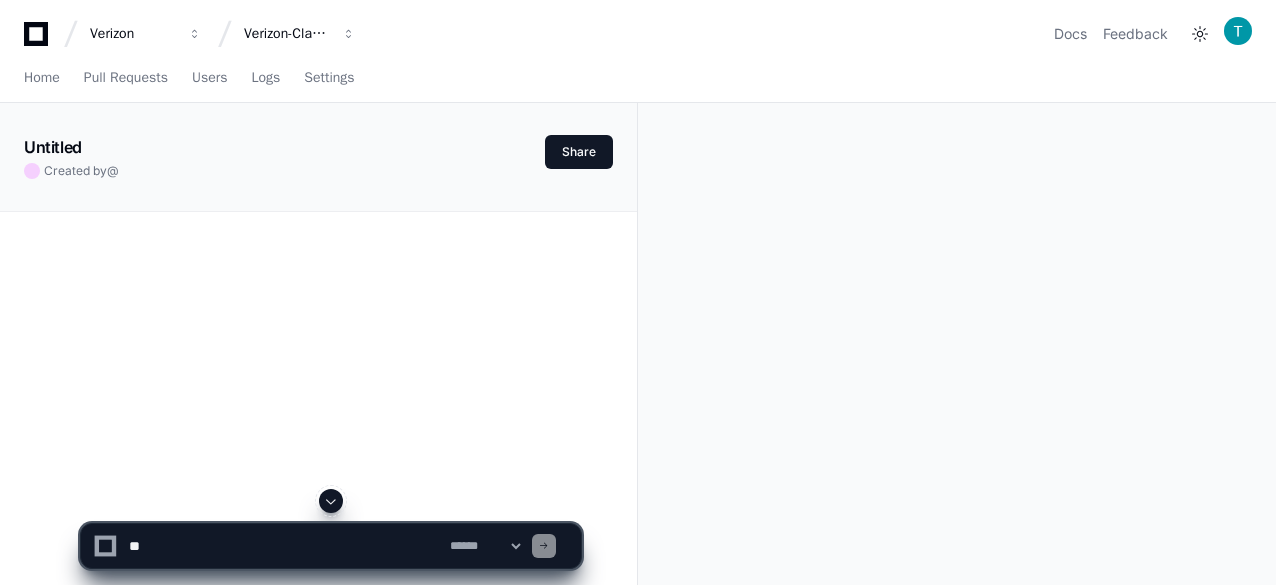 click 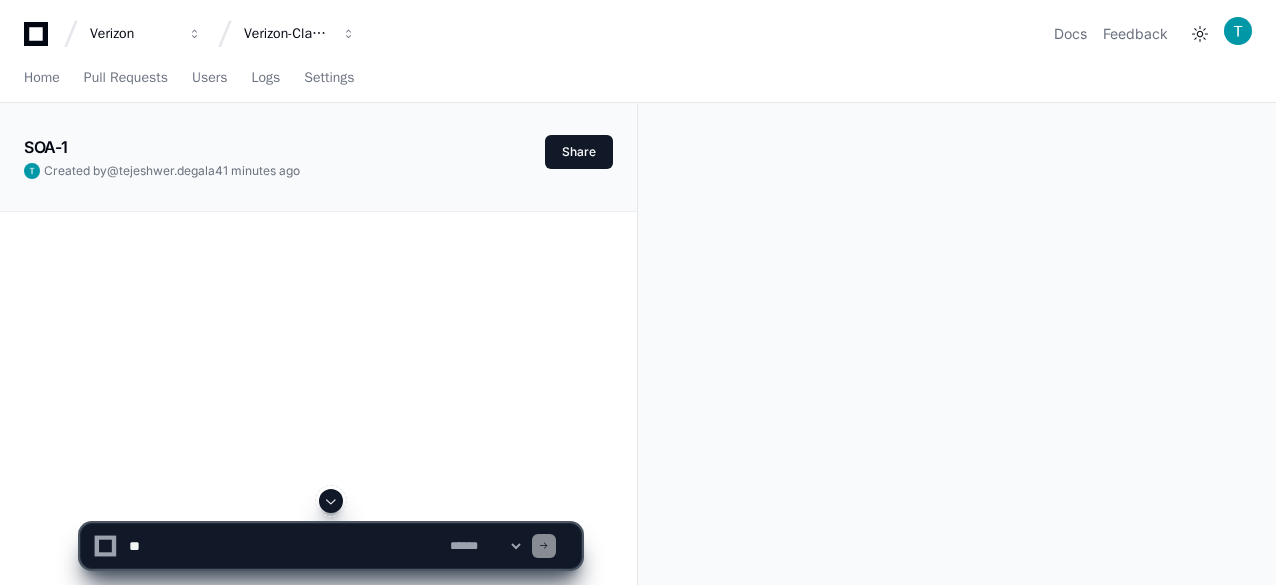 scroll, scrollTop: 0, scrollLeft: 0, axis: both 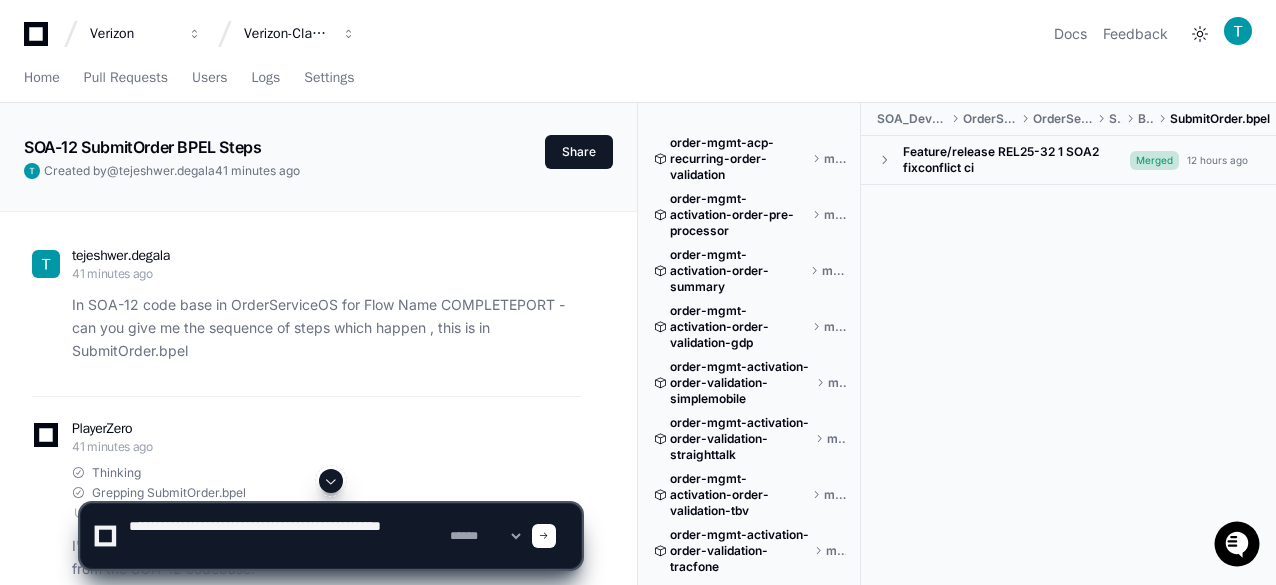 click 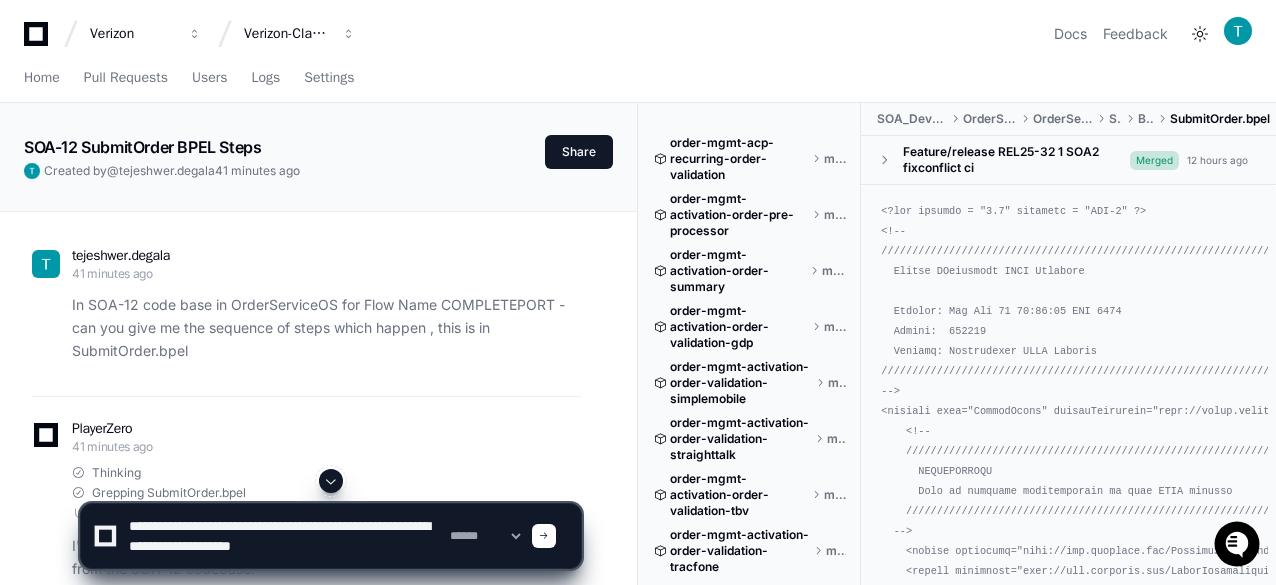scroll, scrollTop: 6, scrollLeft: 0, axis: vertical 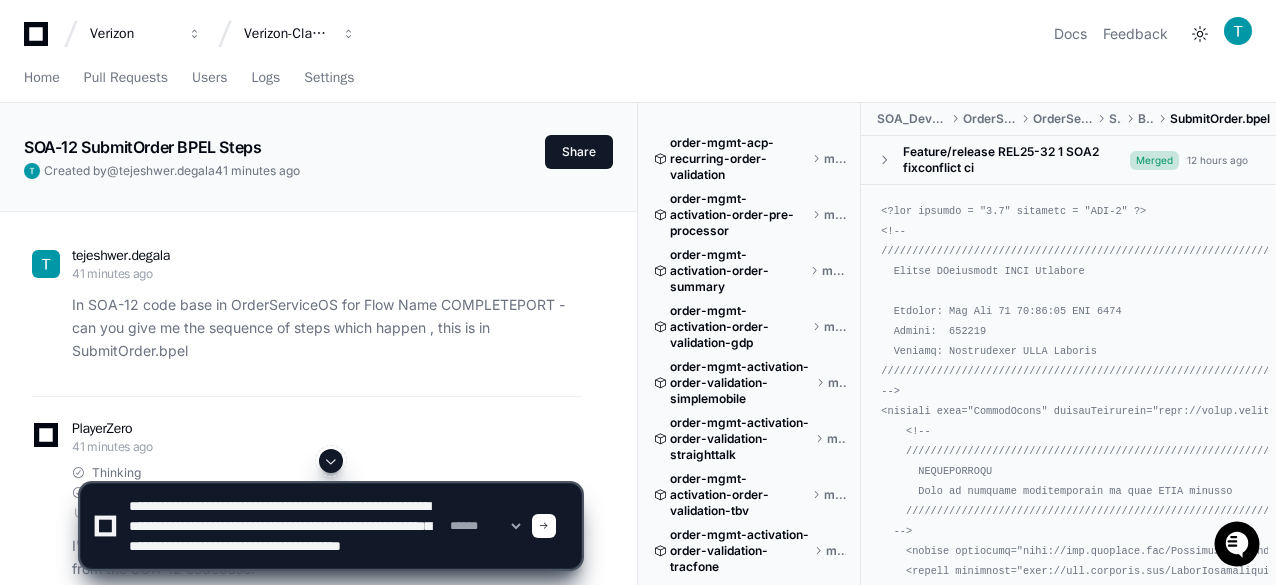 type on "**********" 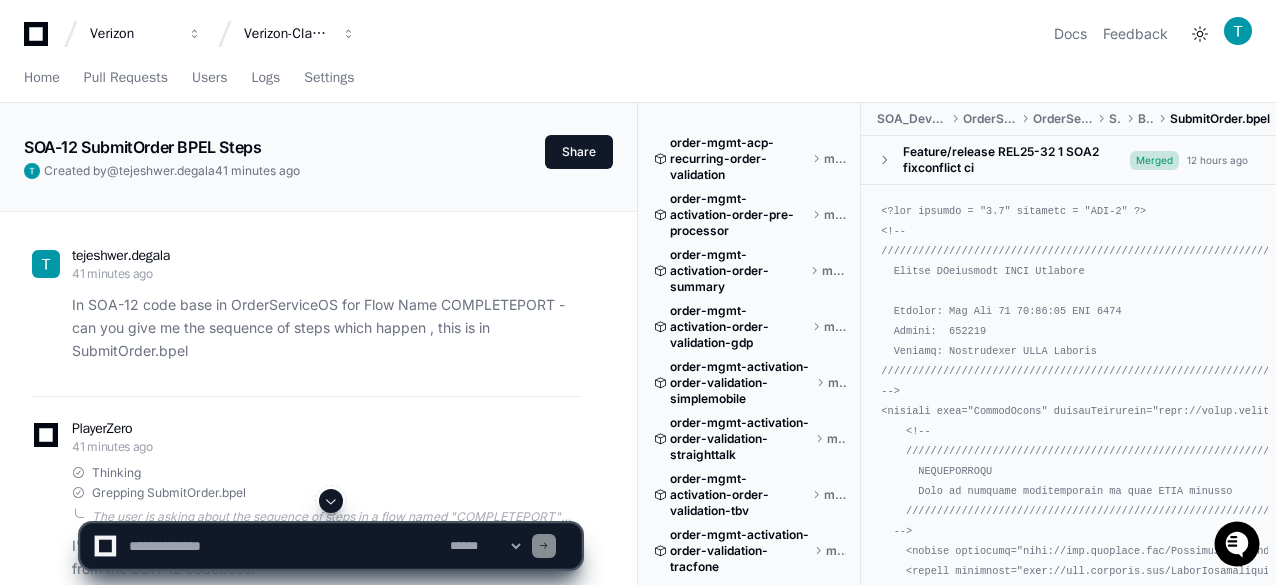 scroll, scrollTop: 0, scrollLeft: 0, axis: both 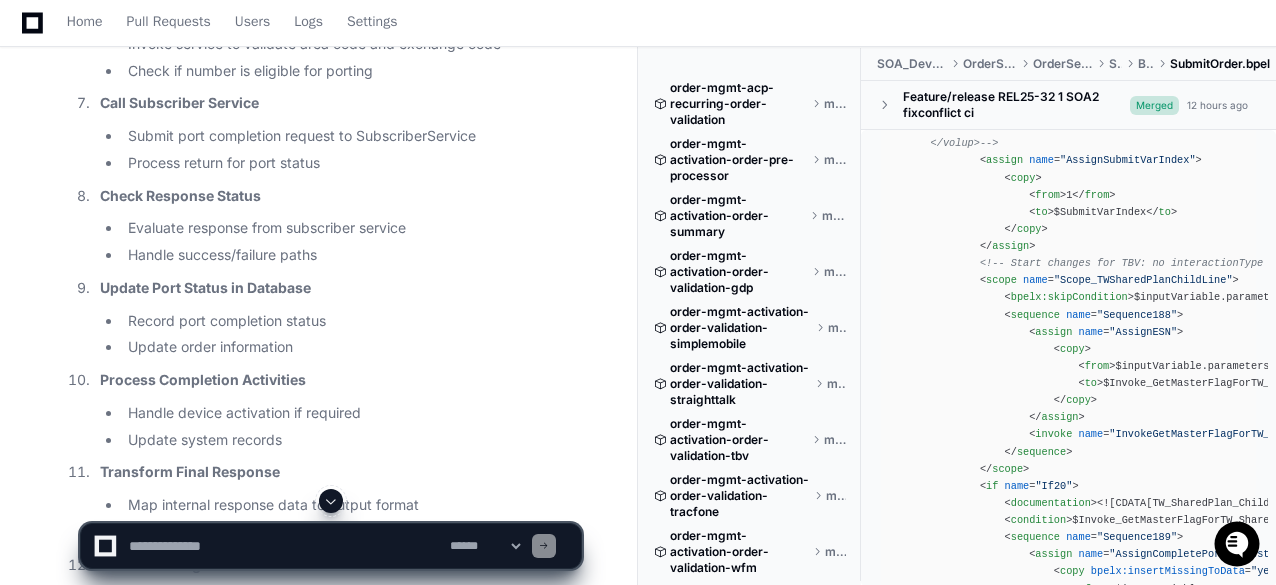 click on ""Scope_TWSharedPlanChildLine"" 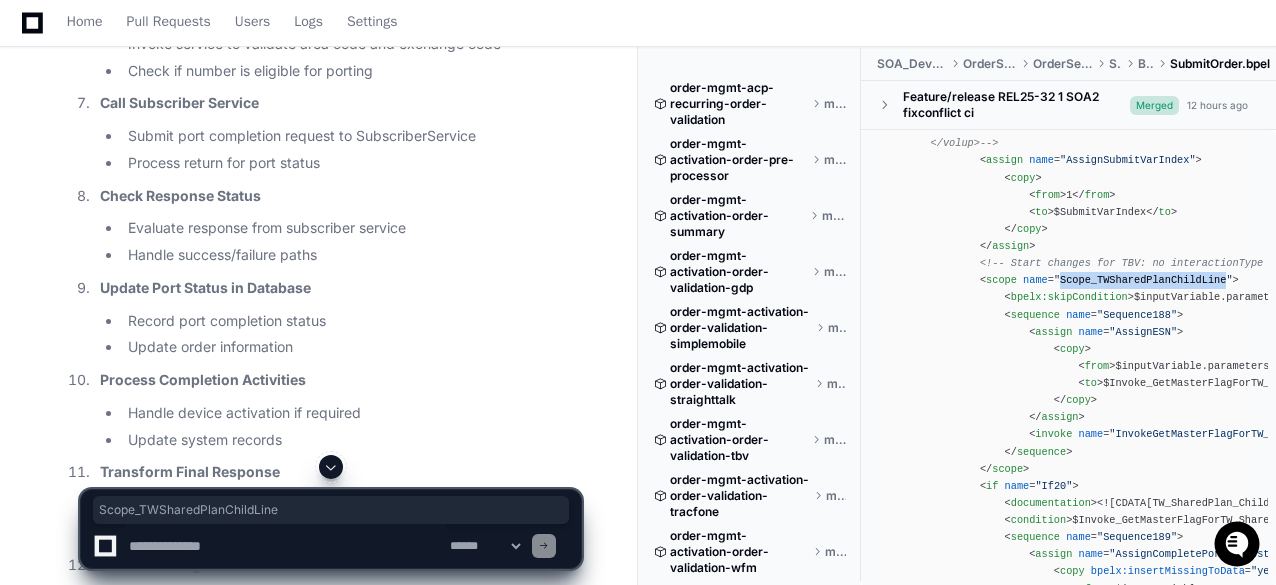 copy on "Scope_TWSharedPlanChildLine" 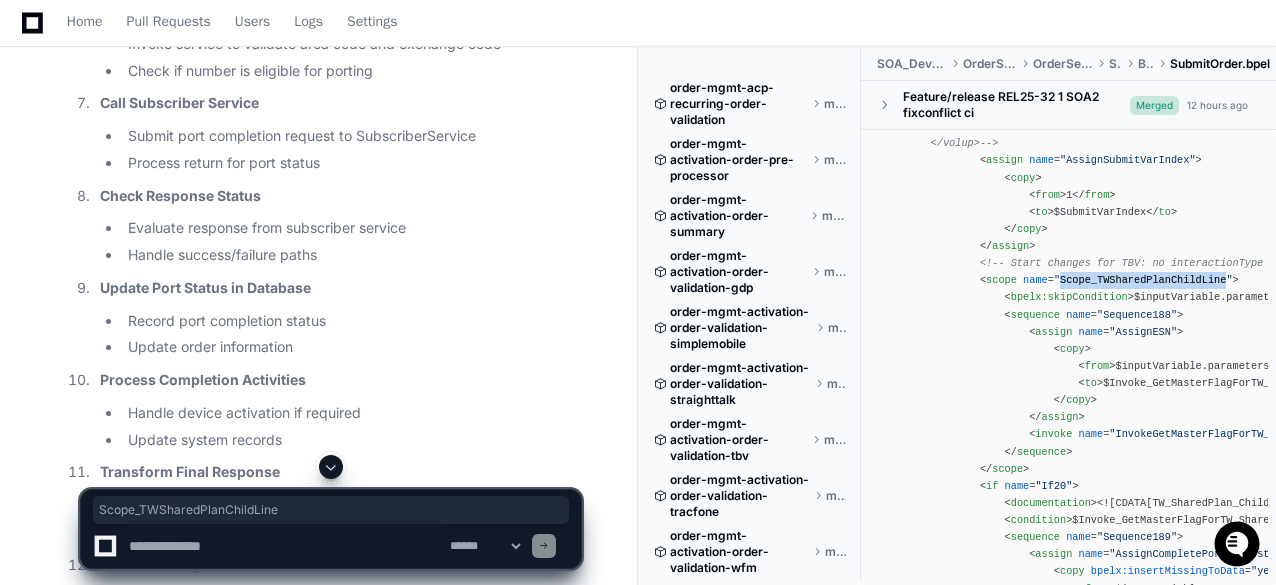 click 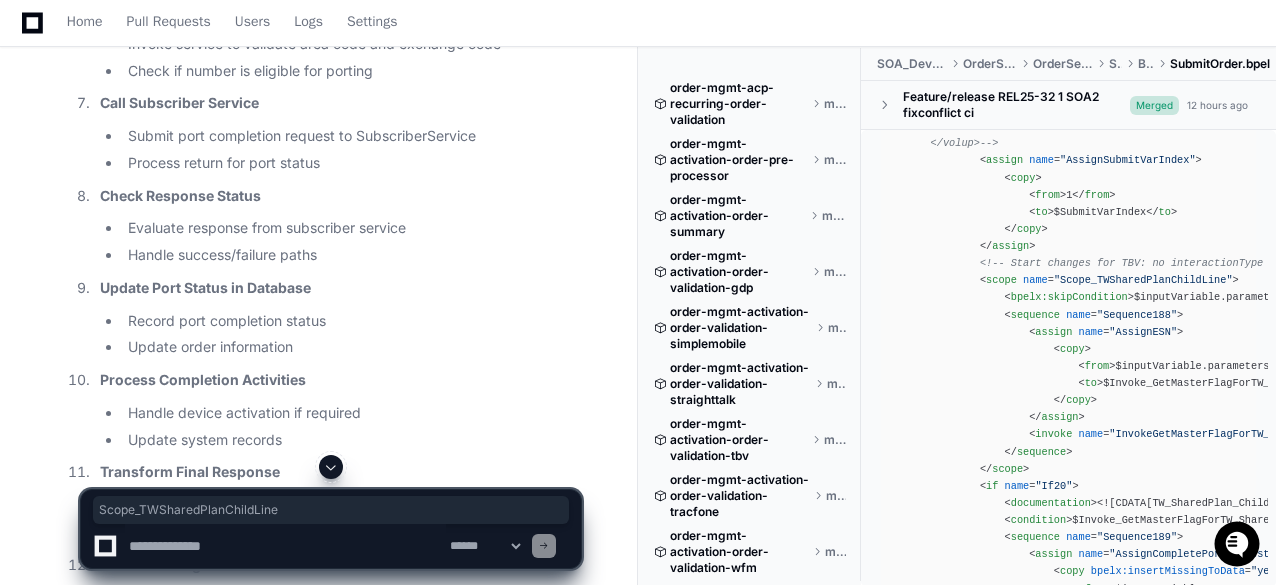 paste on "**********" 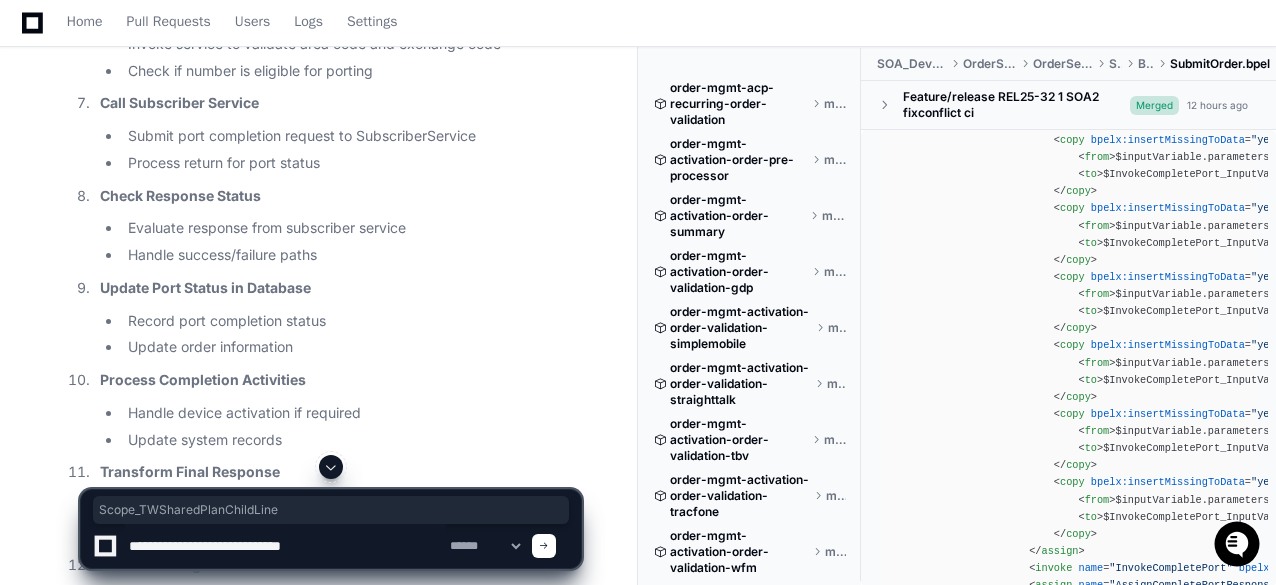 scroll, scrollTop: 16600, scrollLeft: 0, axis: vertical 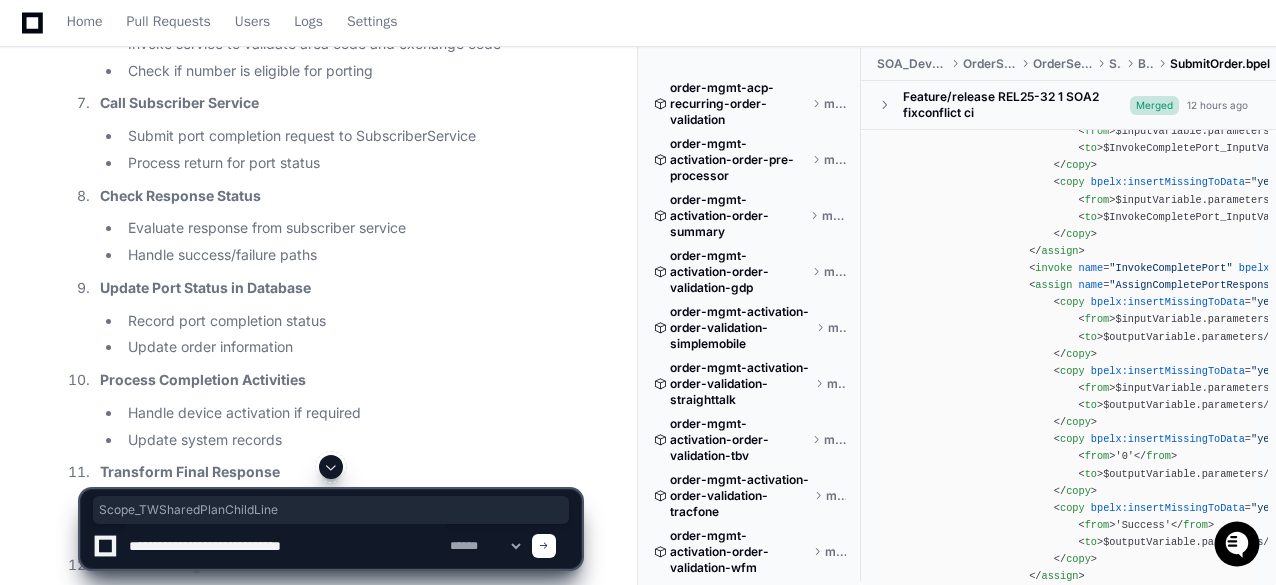 click on ""InvokeCompletePort"" 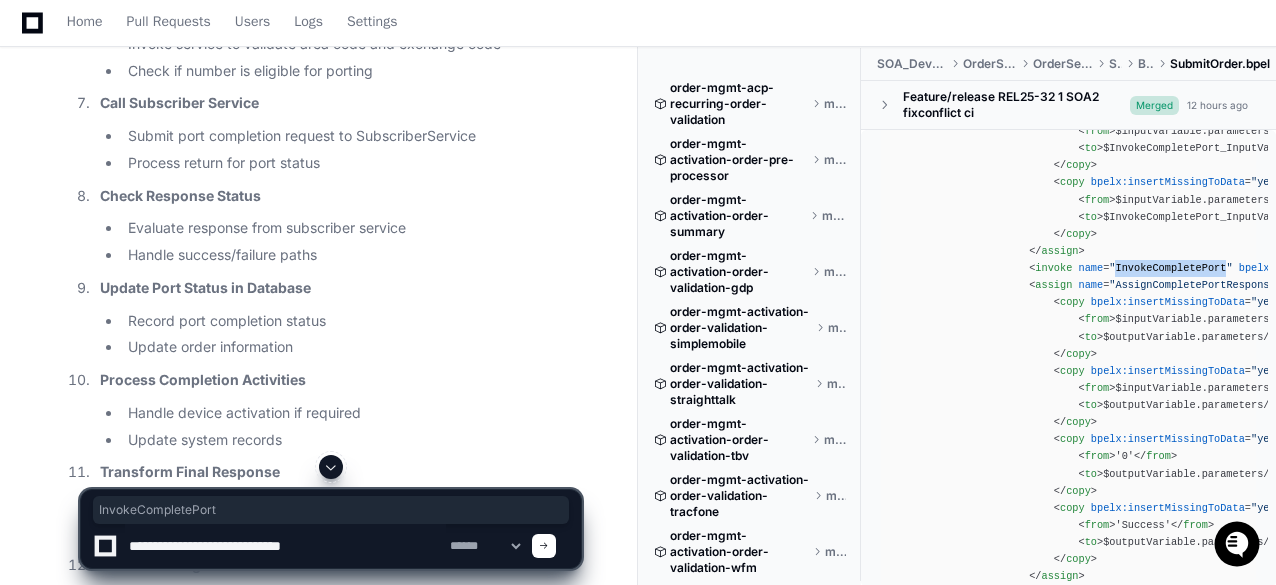 copy on "InvokeCompletePort" 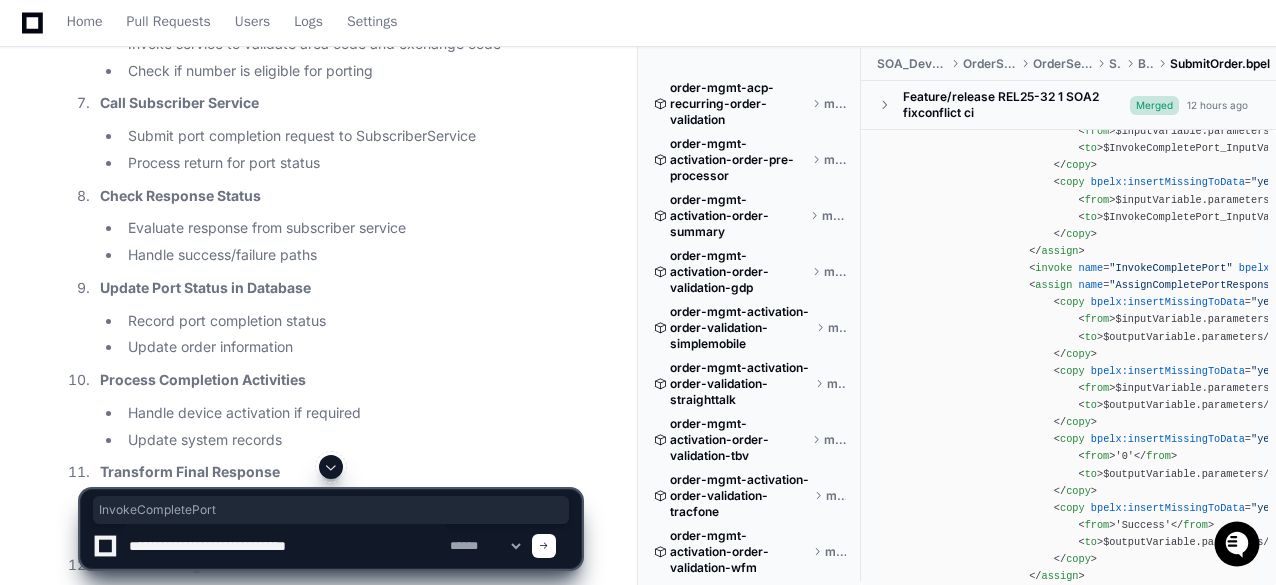 paste on "**********" 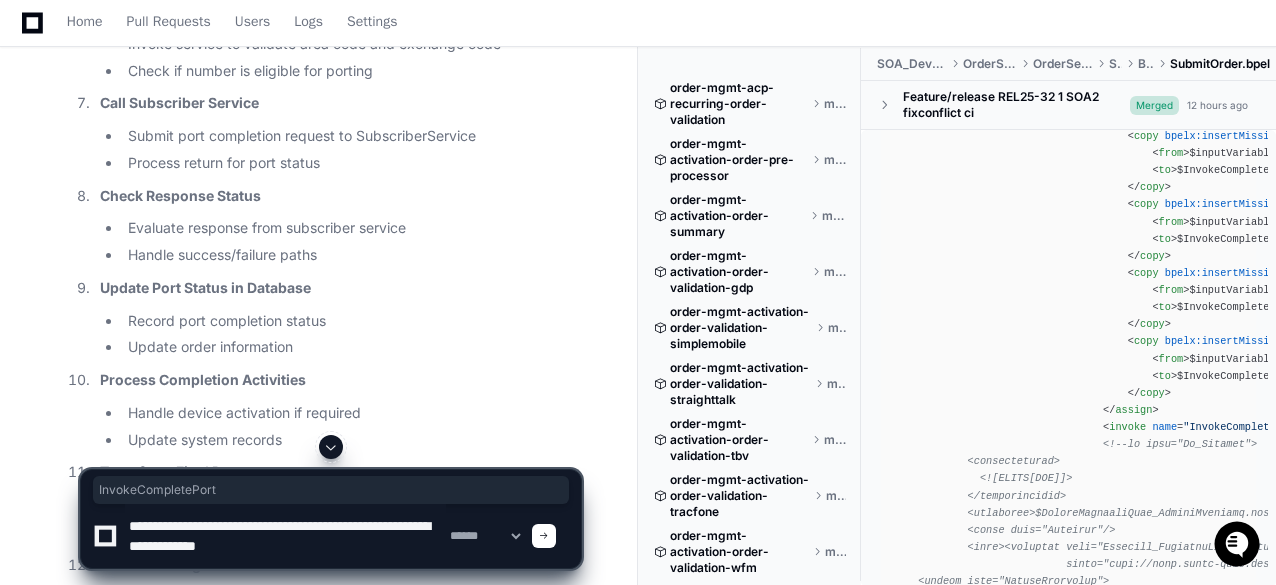 scroll, scrollTop: 17500, scrollLeft: 0, axis: vertical 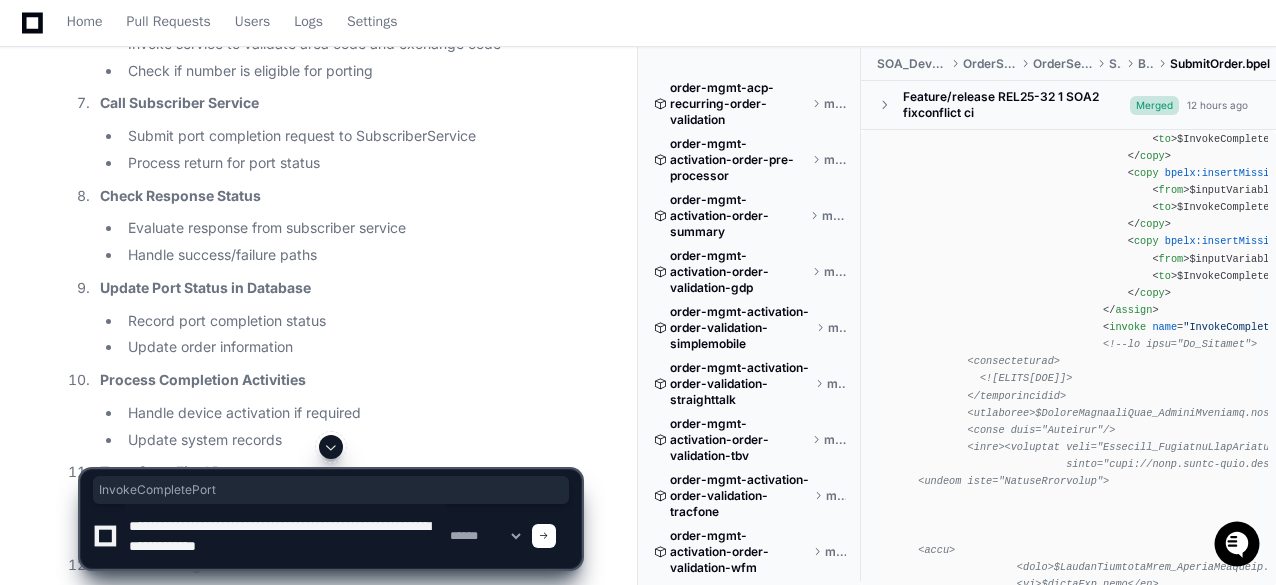 click on ""InvokeCompletePort"" 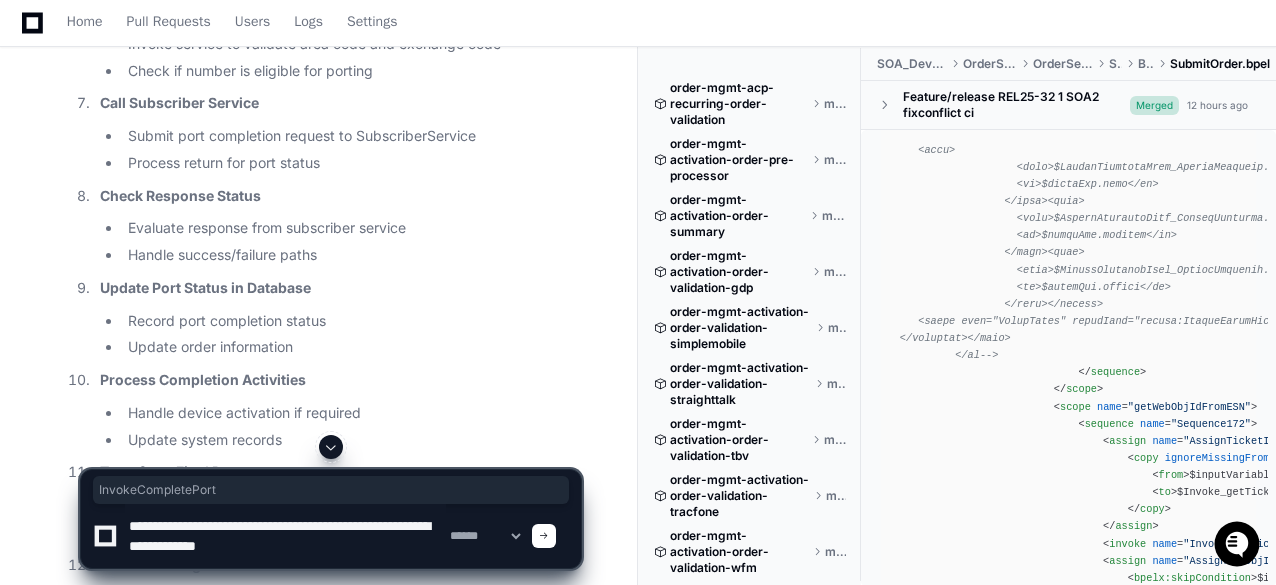 scroll, scrollTop: 18000, scrollLeft: 0, axis: vertical 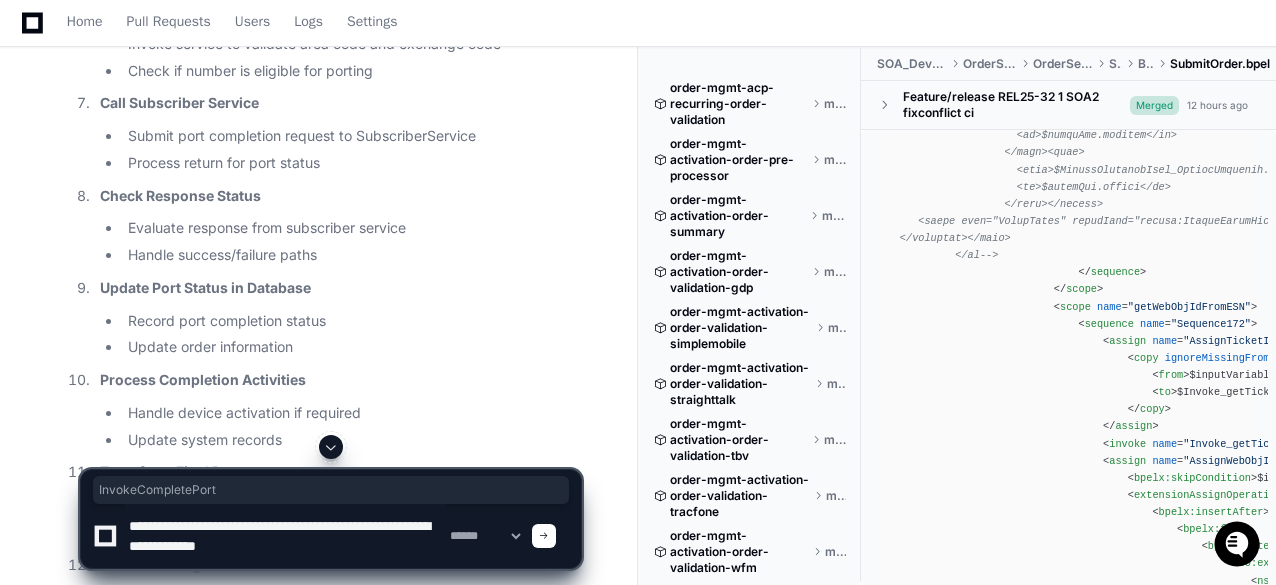 click on ""getWebObjIdFromESN"" 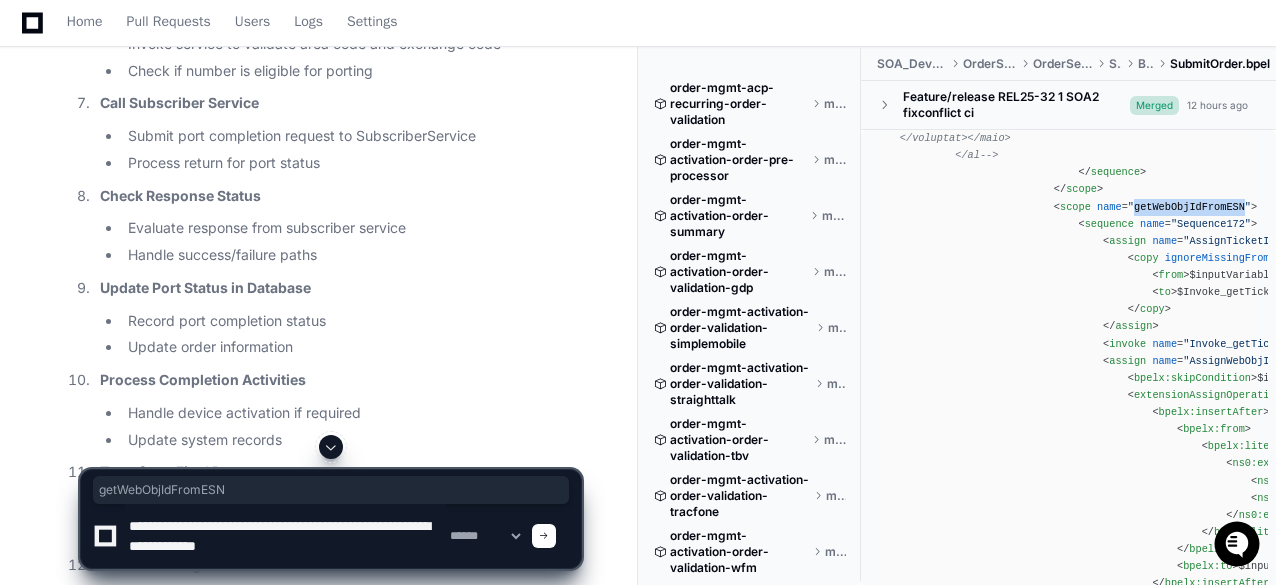 scroll, scrollTop: 18200, scrollLeft: 0, axis: vertical 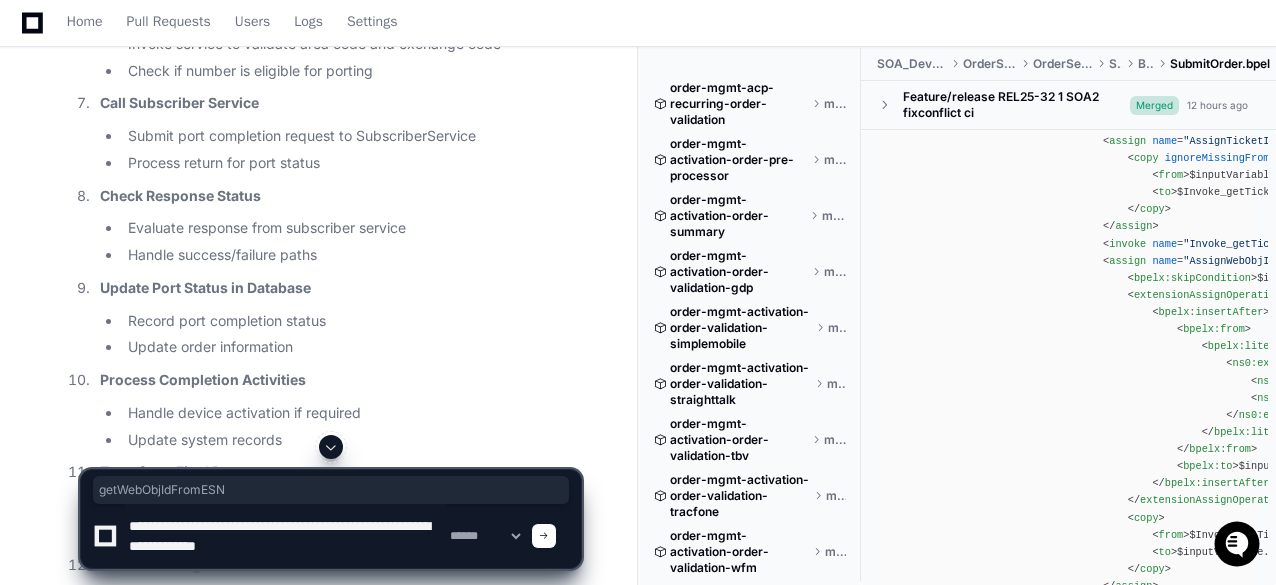 click on ""Invoke_getTicketDetails"" 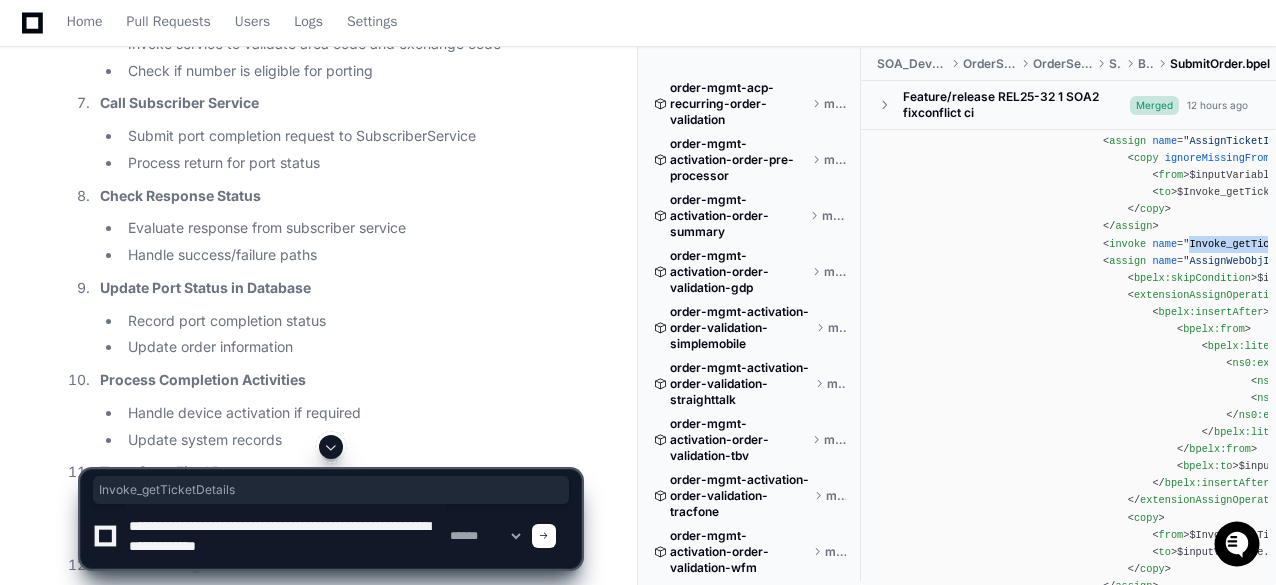 copy on "Invoke_getTicketDetails" 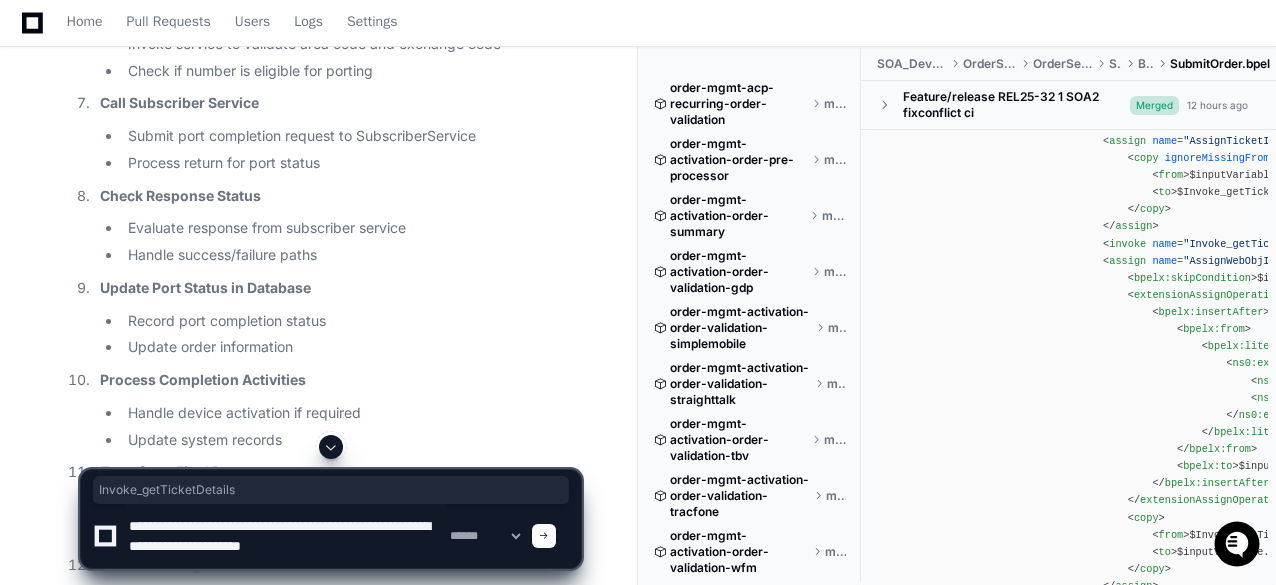 scroll, scrollTop: 6, scrollLeft: 0, axis: vertical 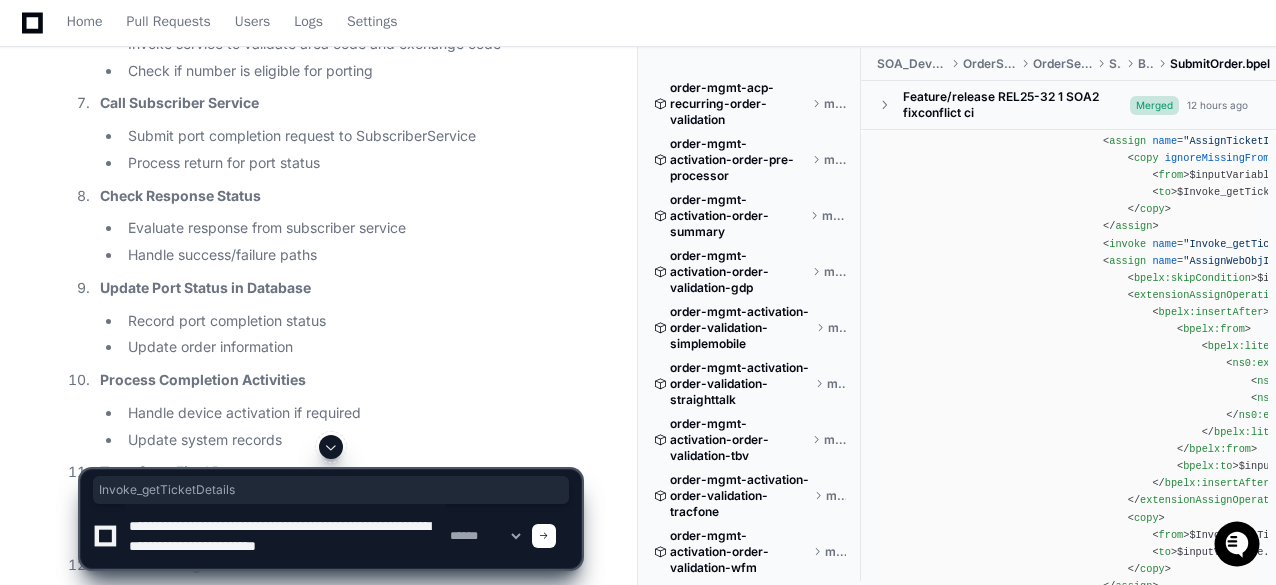 paste on "**********" 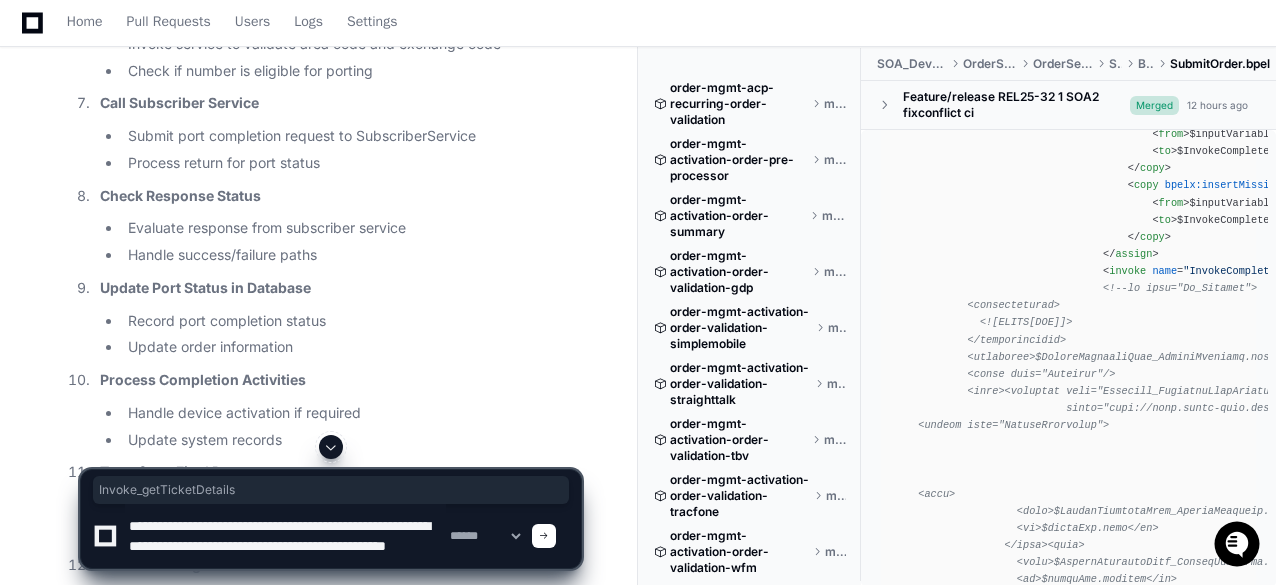 scroll, scrollTop: 17500, scrollLeft: 0, axis: vertical 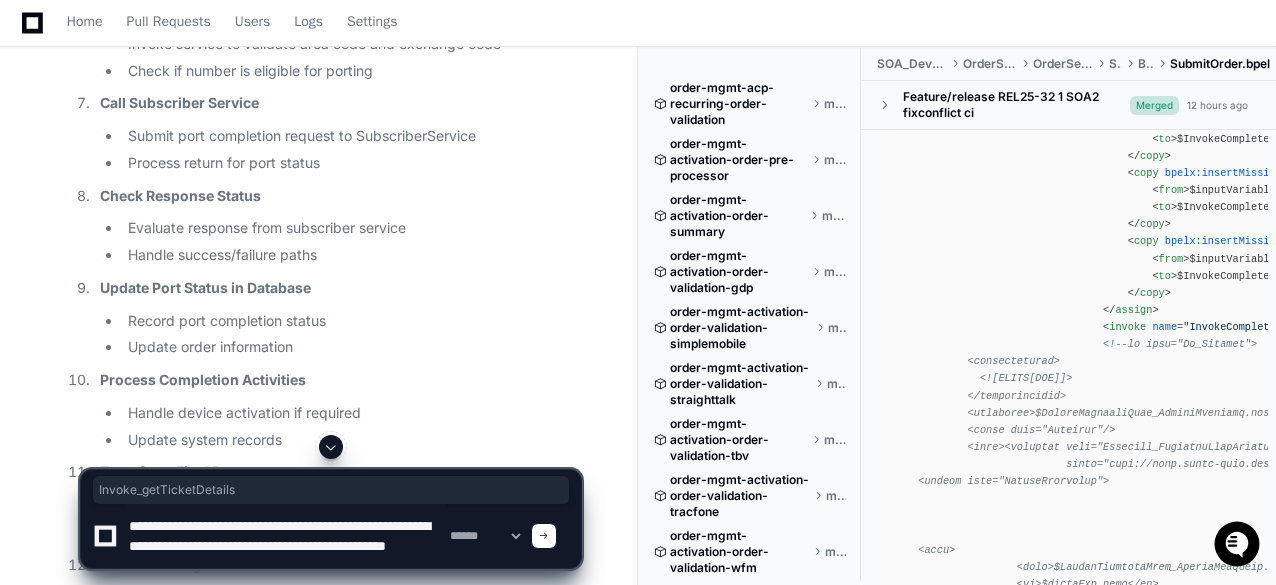 click on "Verizon Verizon-Clarify-Order-Management  Docs  Feedback
Home Pull Requests Users Logs Settings SOA-12 SubmitOrder BPEL Steps  Created by  @ tejeshwer.degala  41 minutes ago   Share
tejeshwer.degala an hour ago In SOA-12 code base in OrderServiceOS for Flow Name COMPLETEPORT - can you give me the sequence of steps which happen , this is in SubmitOrder.bpel
PlayerZero an hour ago Thinking Grepping SubmitOrder.bpel  The user is asking about the sequence of steps in a flow named "COMPLETEPORT" within the "SubmitOrder.bpel" file in the SOA-12 codebase's OrderServiceOS component. Let me find this information.
I'll use the semantic search tool first to locate the relevant file and then read its contents to understand the sequence of steps.
1. First, let's search for the SubmitOrder.bpel file in the SOA-12 codebase.
Reading SubmitOrder.bpel Reflecting on learnings so far" at bounding box center [638, -1943] 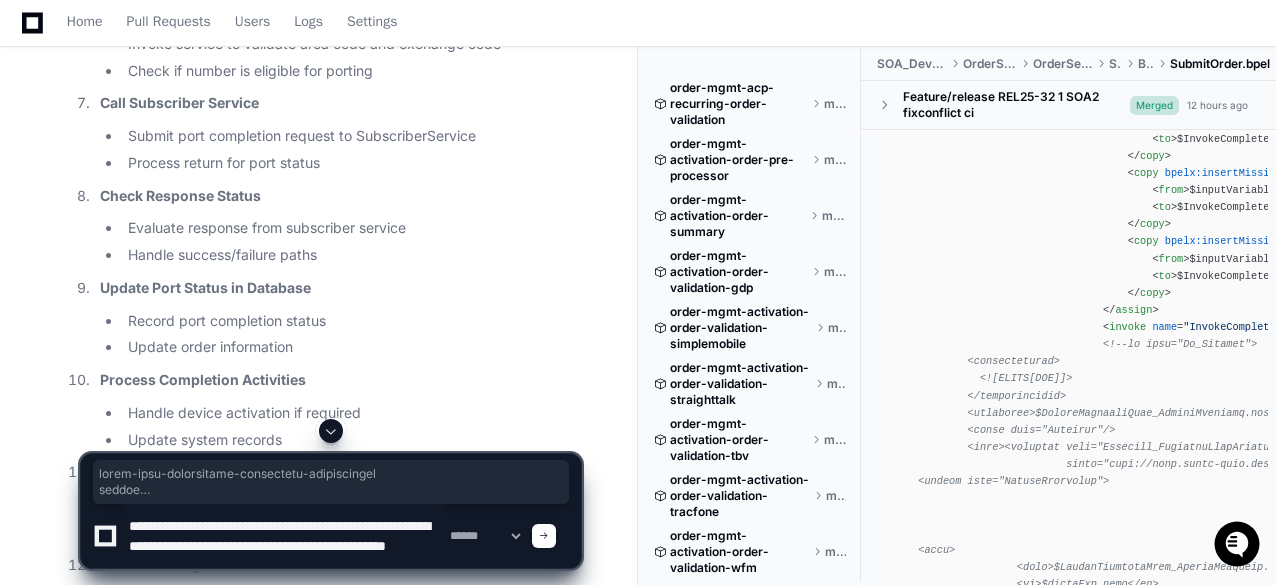 click on ""InvokeCompletePort"" 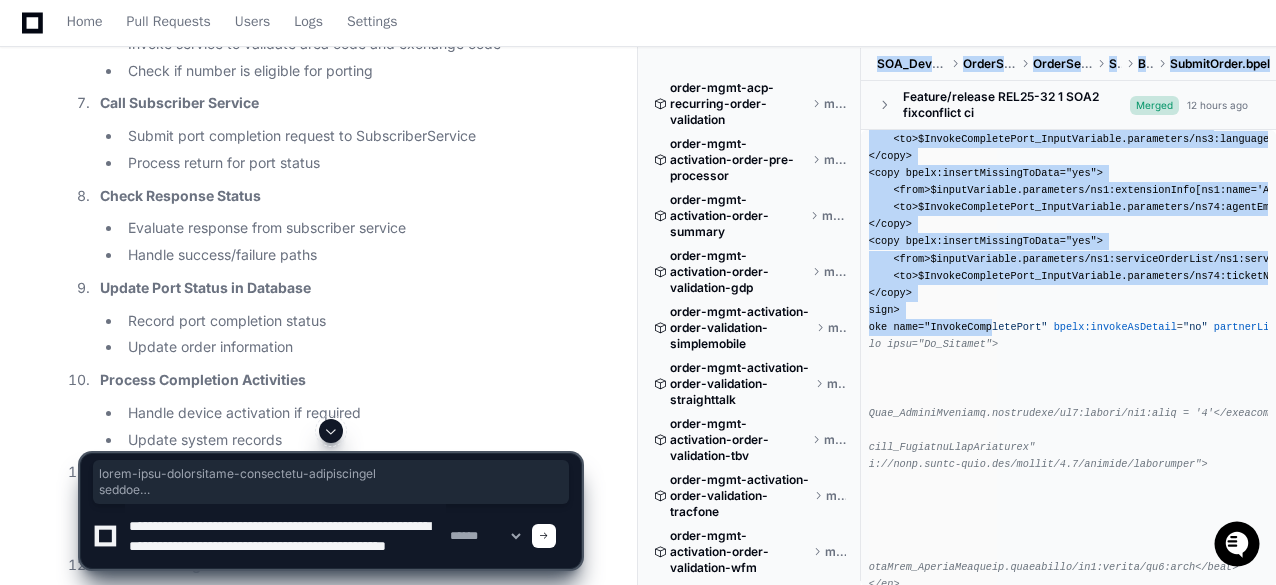 scroll, scrollTop: 0, scrollLeft: 417, axis: horizontal 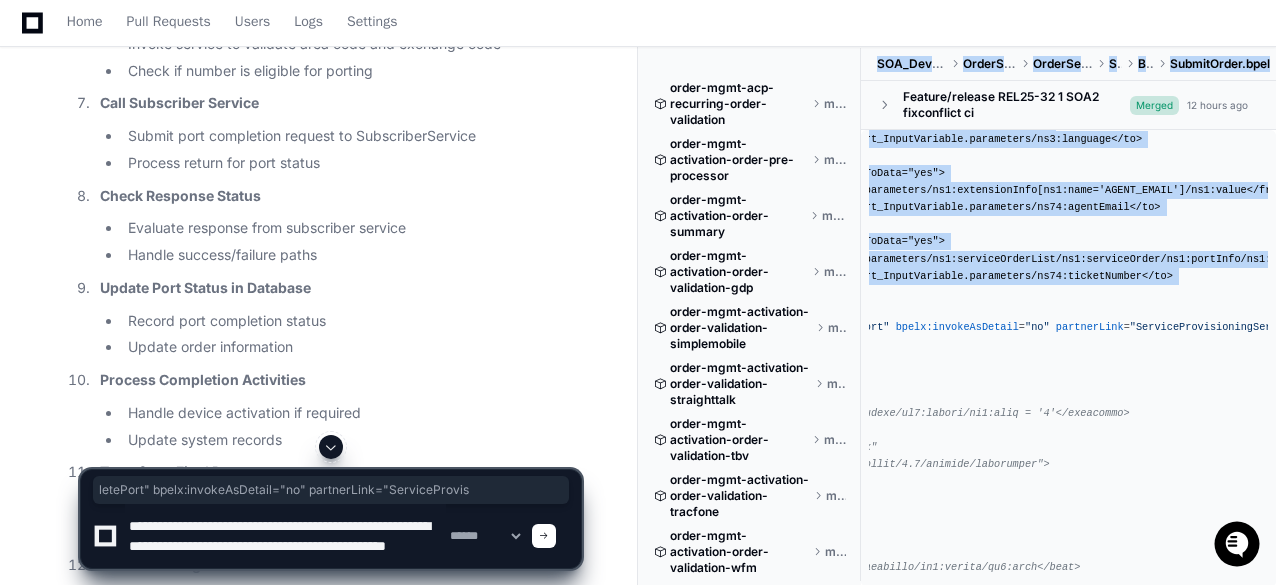 drag, startPoint x: 1161, startPoint y: 391, endPoint x: 1108, endPoint y: 384, distance: 53.460266 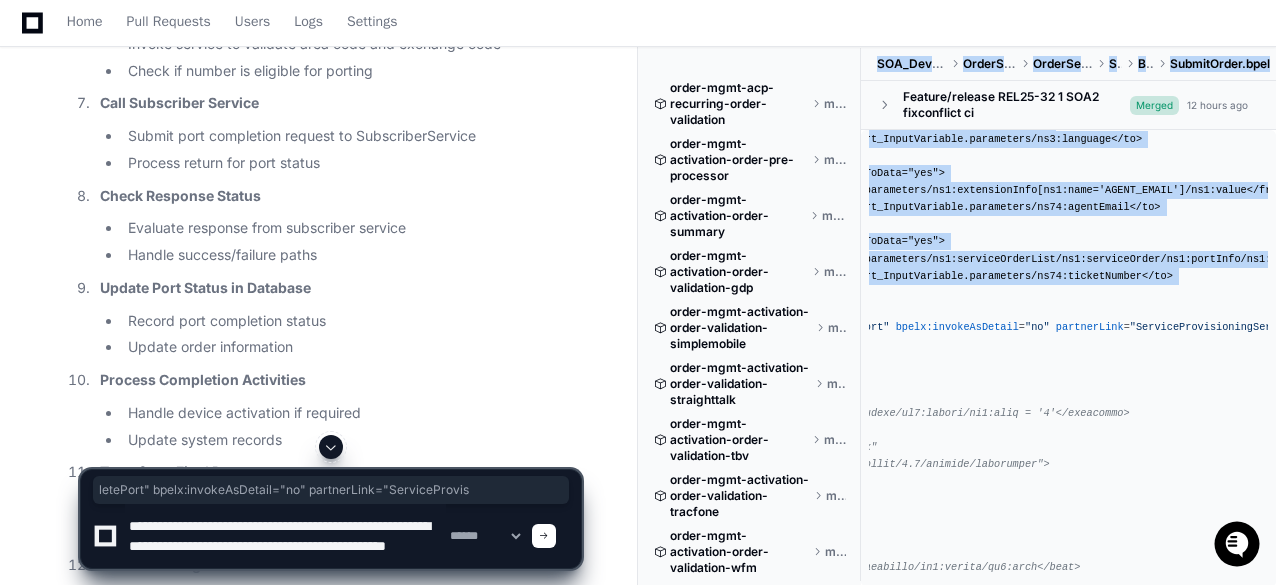 click on "< invoke   name = "InvokeCompletePort"   bpelx:invokeAsDetail = "no"   partnerLink = "ServiceProvisioningServices"   portType = "ns7:ServiceProvisioningService"   operation = "completePort"   inputVariable = "InvokeCompletePort_InputVariable"   outputVariable = "InvokeCompletePort_OutputVariable" />" 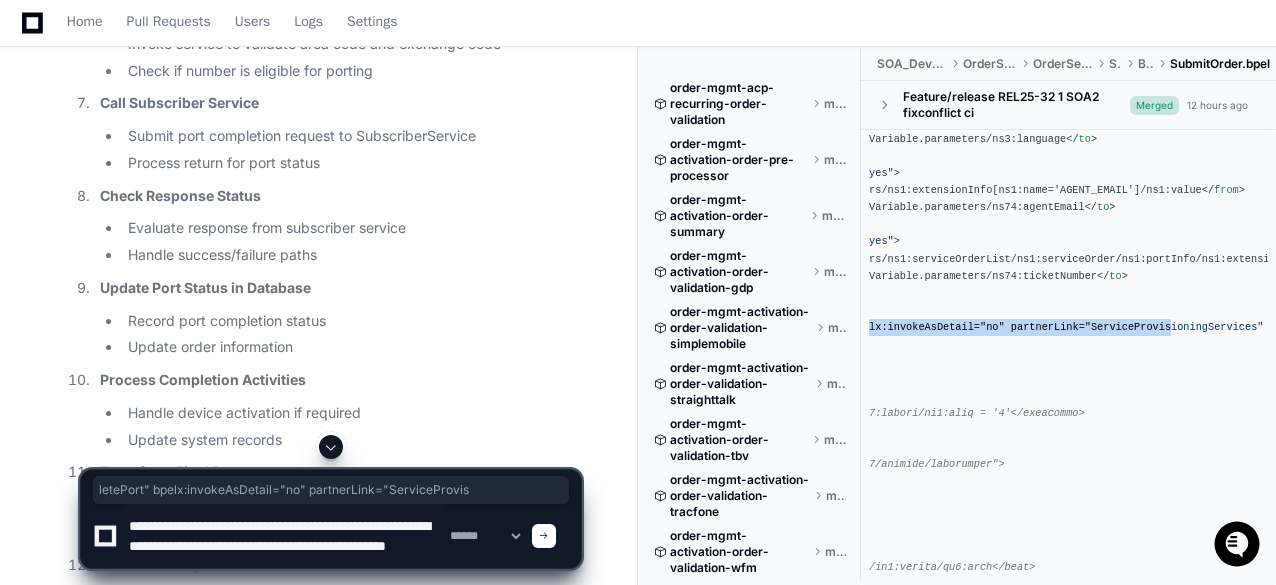 click on ""ServiceProvisioningServices"" 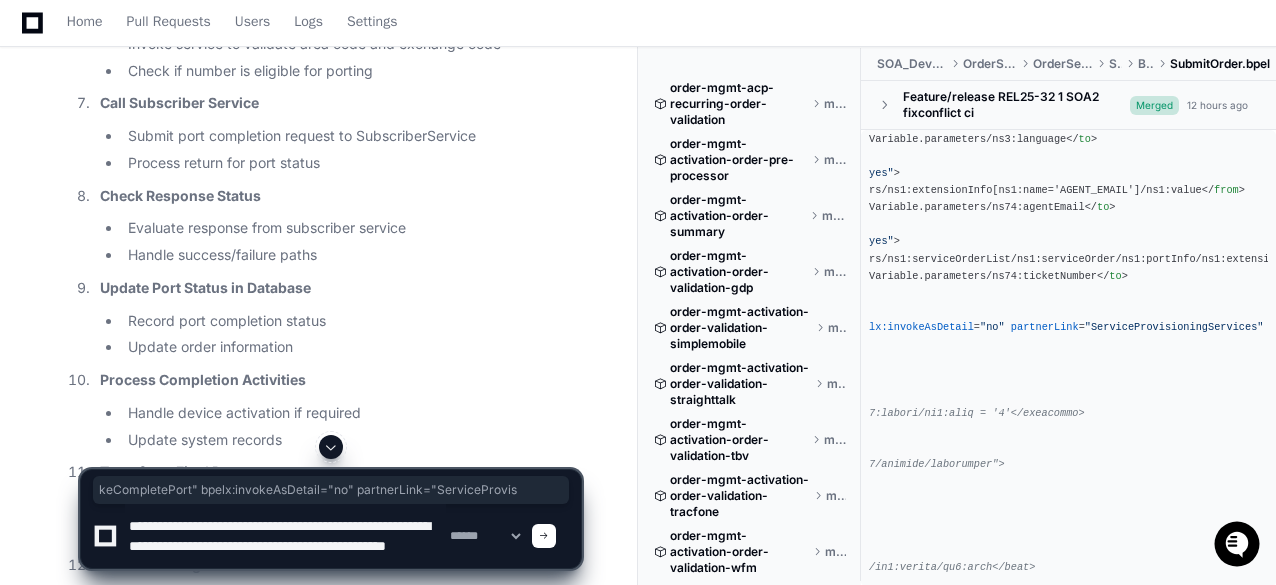 scroll, scrollTop: 0, scrollLeft: 253, axis: horizontal 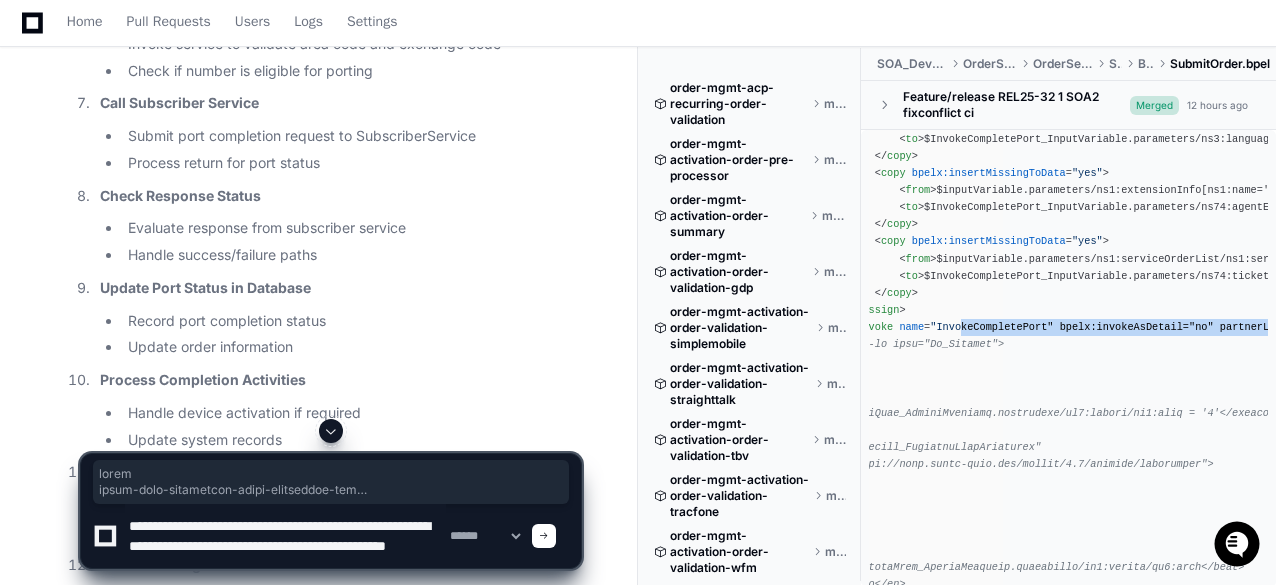drag, startPoint x: 1110, startPoint y: 387, endPoint x: 1088, endPoint y: 391, distance: 22.36068 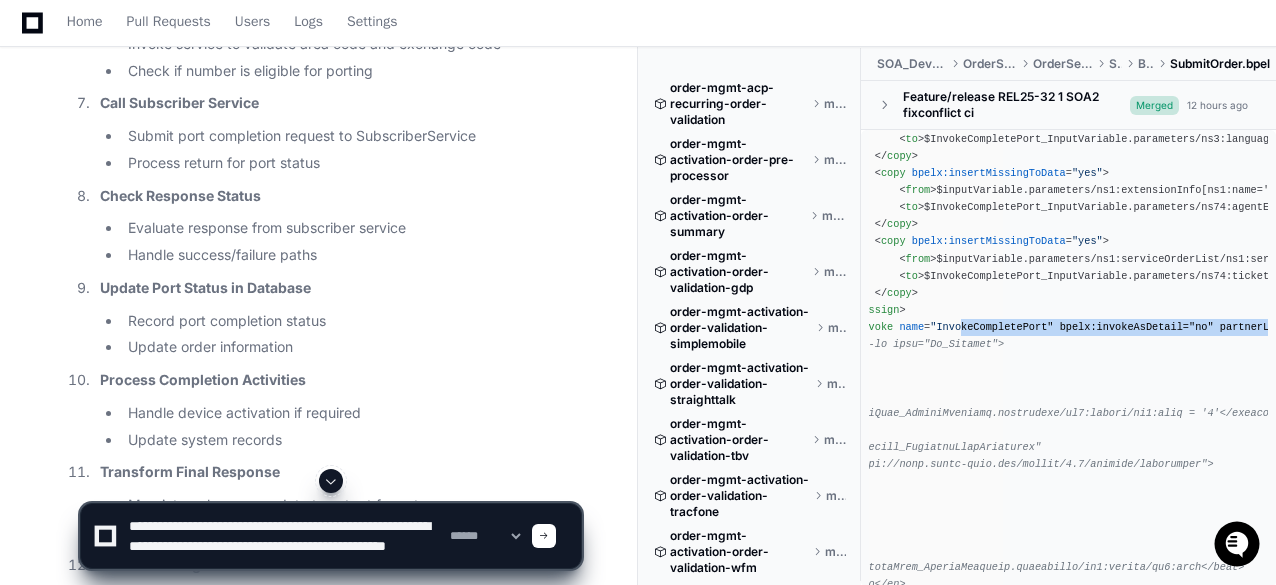 scroll, scrollTop: 0, scrollLeft: 58, axis: horizontal 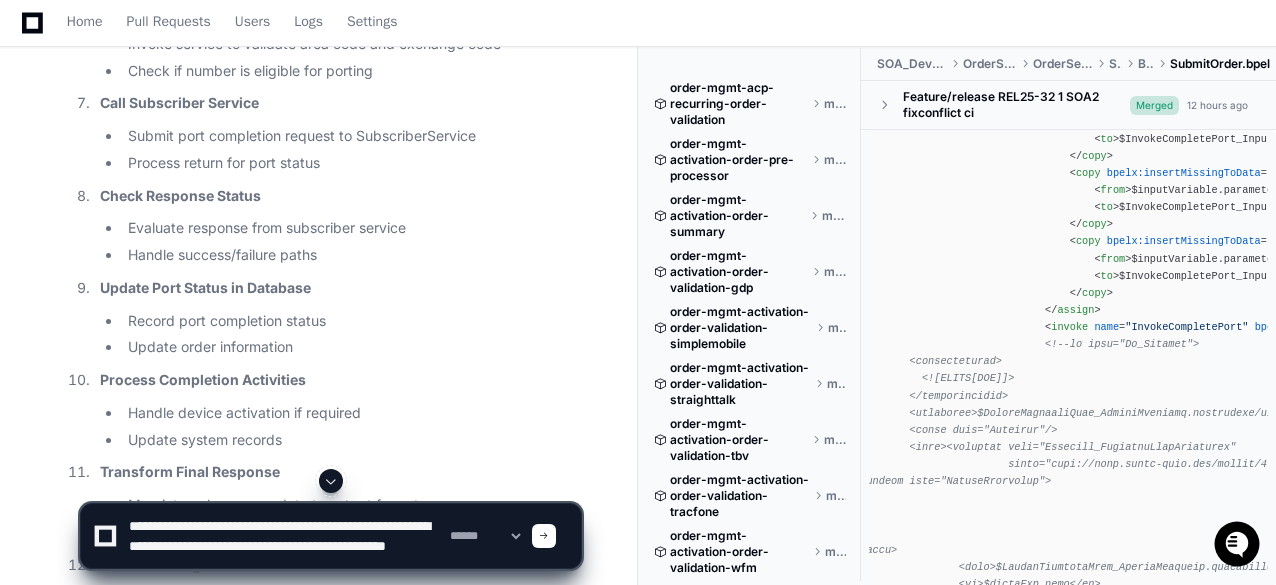 click on ""InvokeCompletePort"" 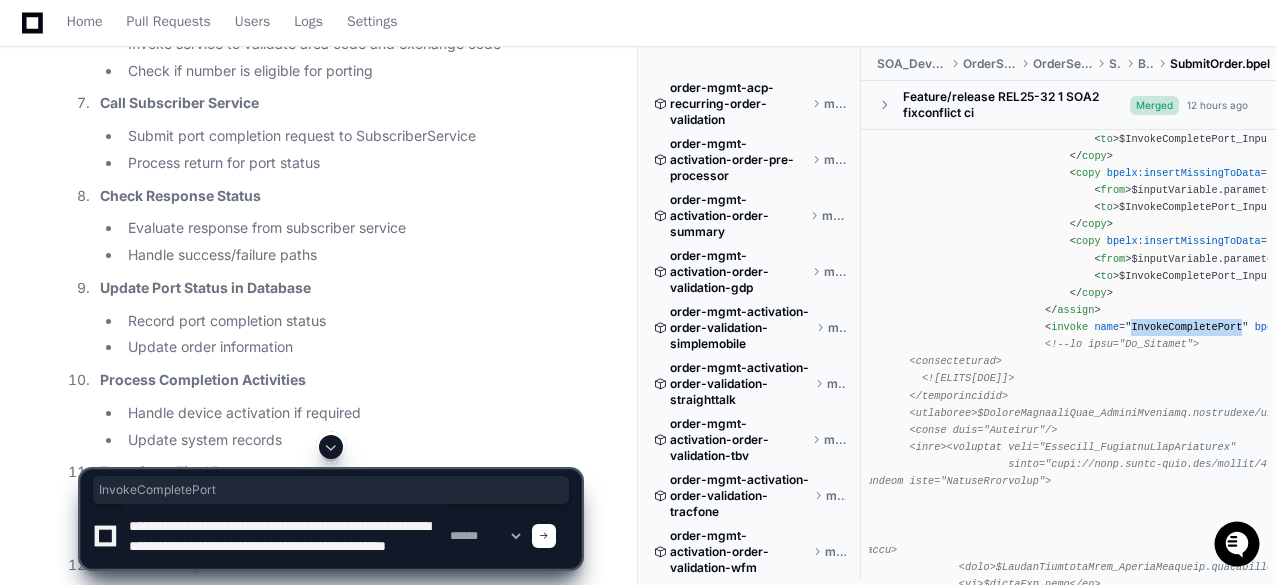 click 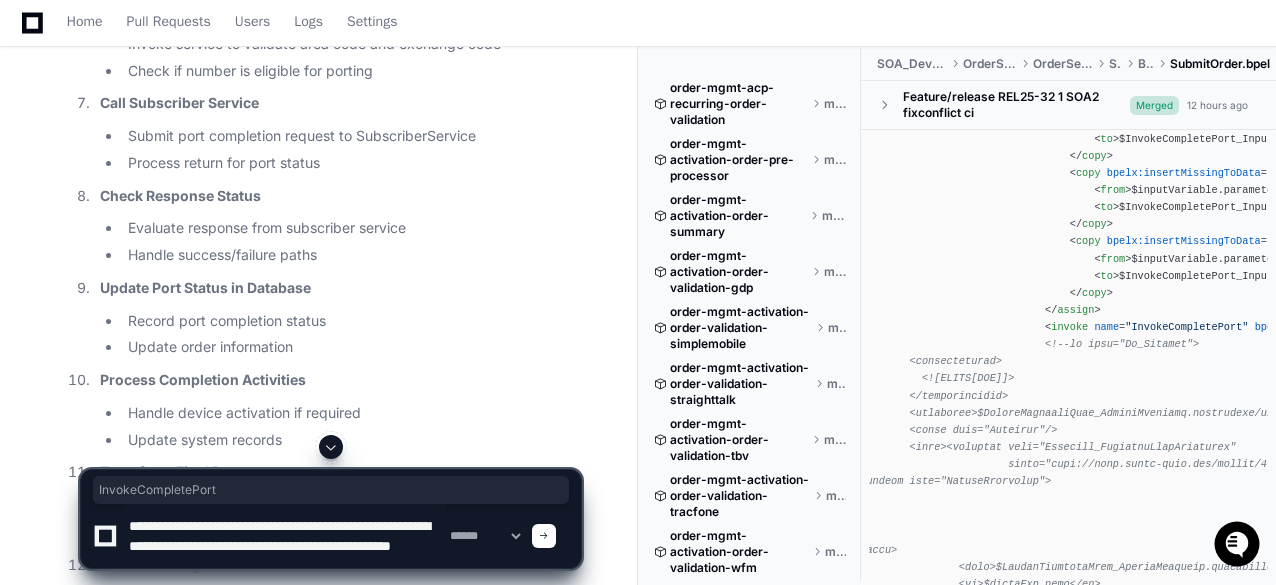 paste on "**********" 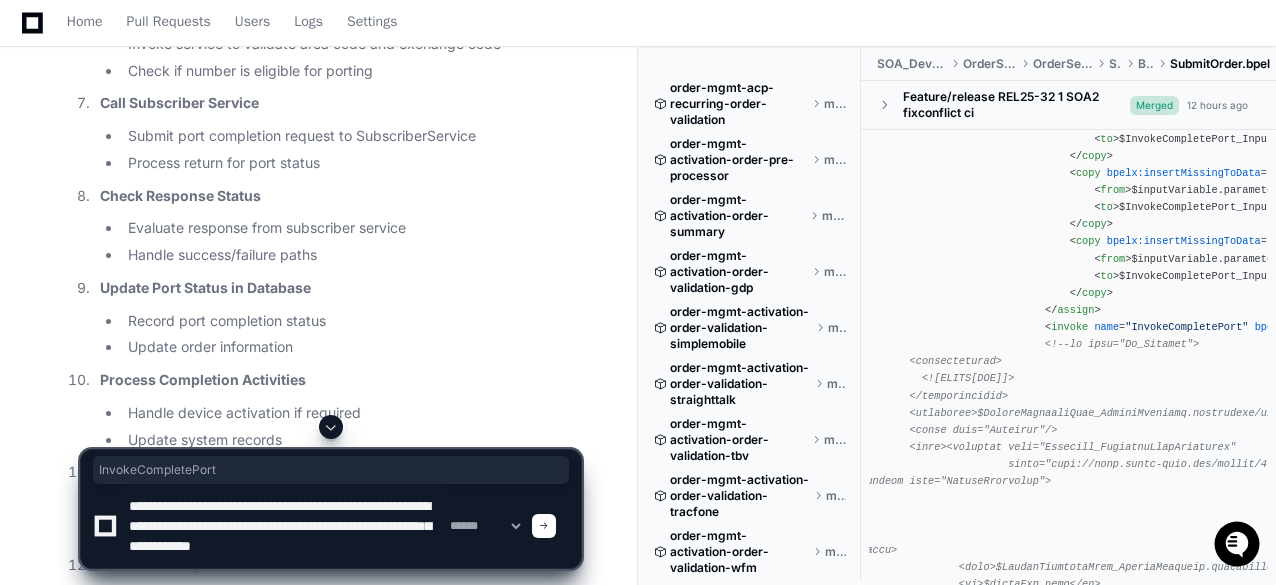 click on ""InvokeCompletePort"" 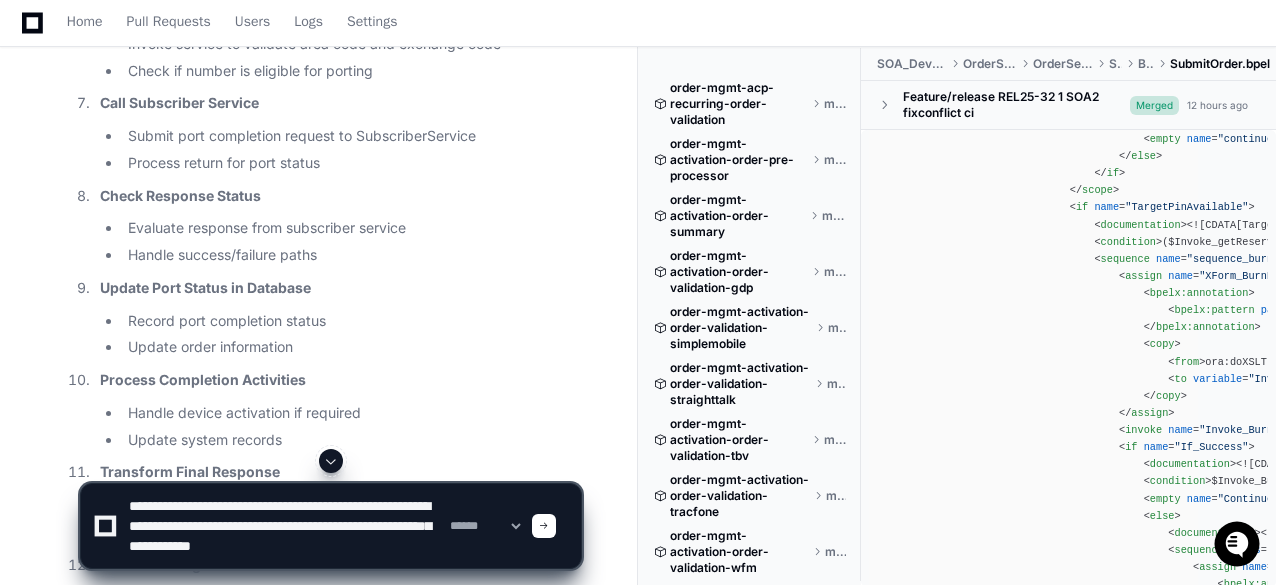 scroll, scrollTop: 20200, scrollLeft: 0, axis: vertical 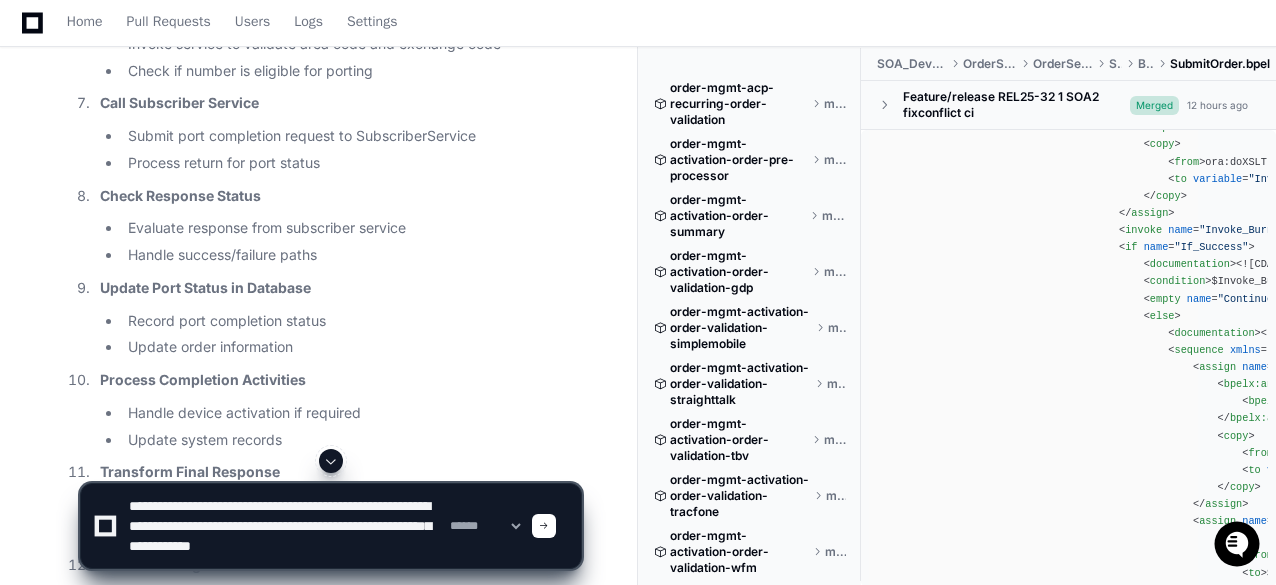 click on ""Invoke_BurnRedemptionCard"" 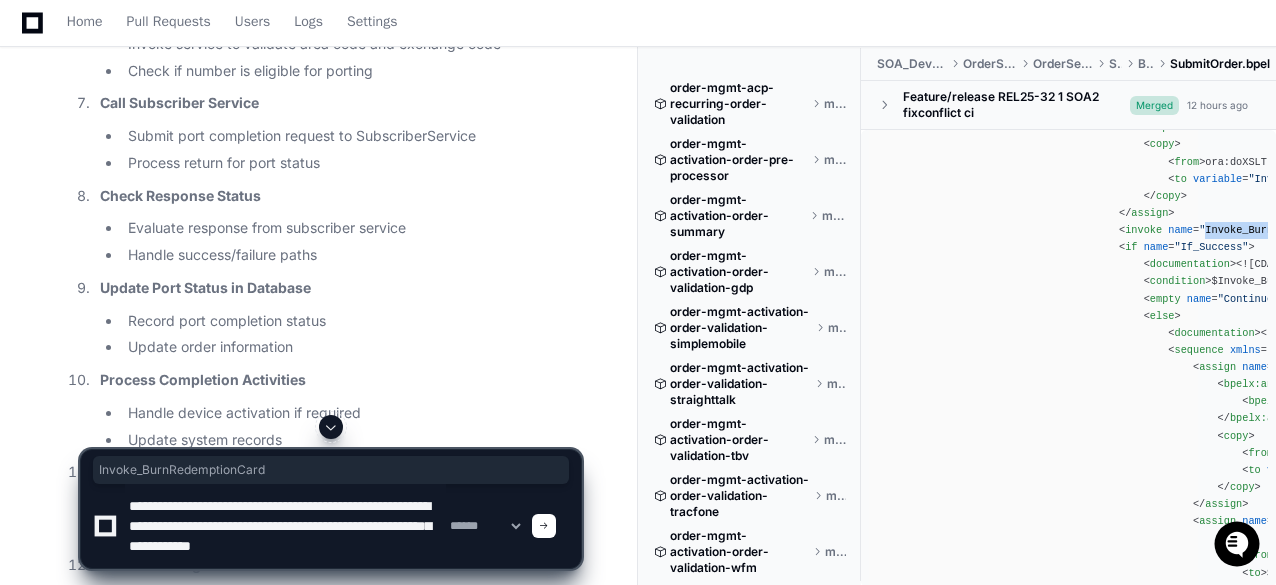 copy on "Invoke_BurnRedemptionCard" 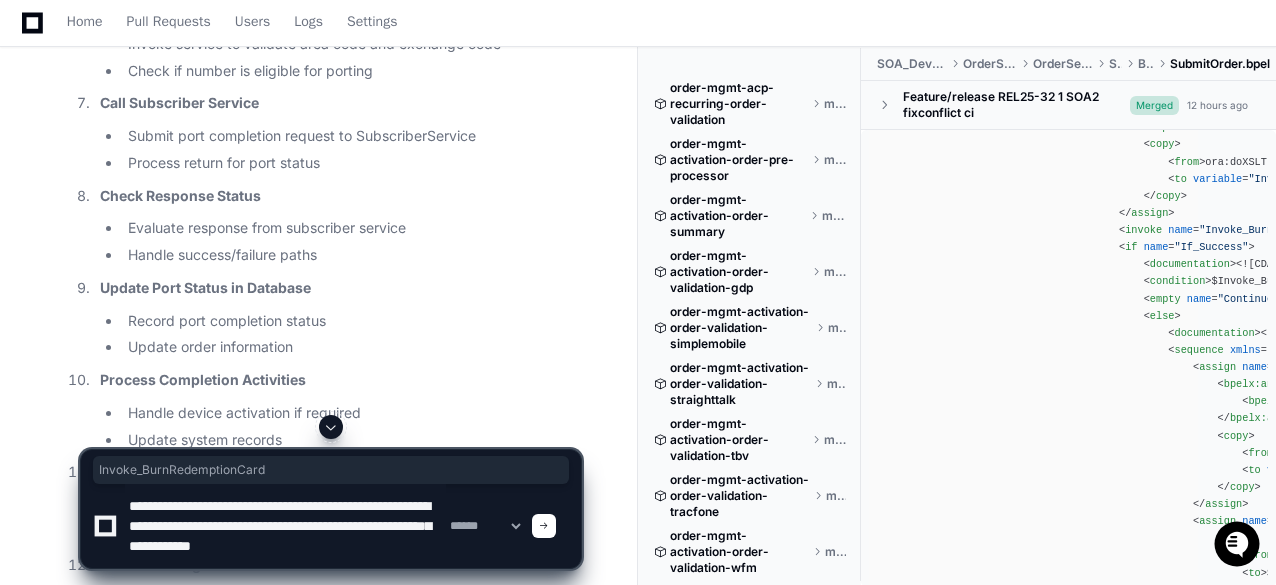paste on "**********" 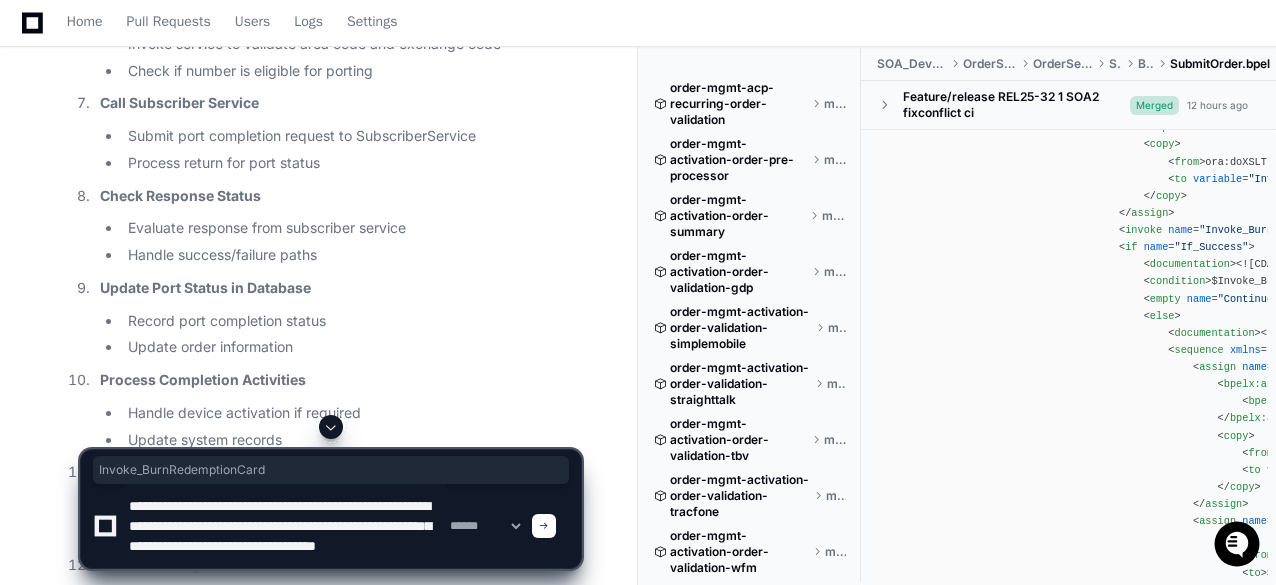 scroll, scrollTop: 26, scrollLeft: 0, axis: vertical 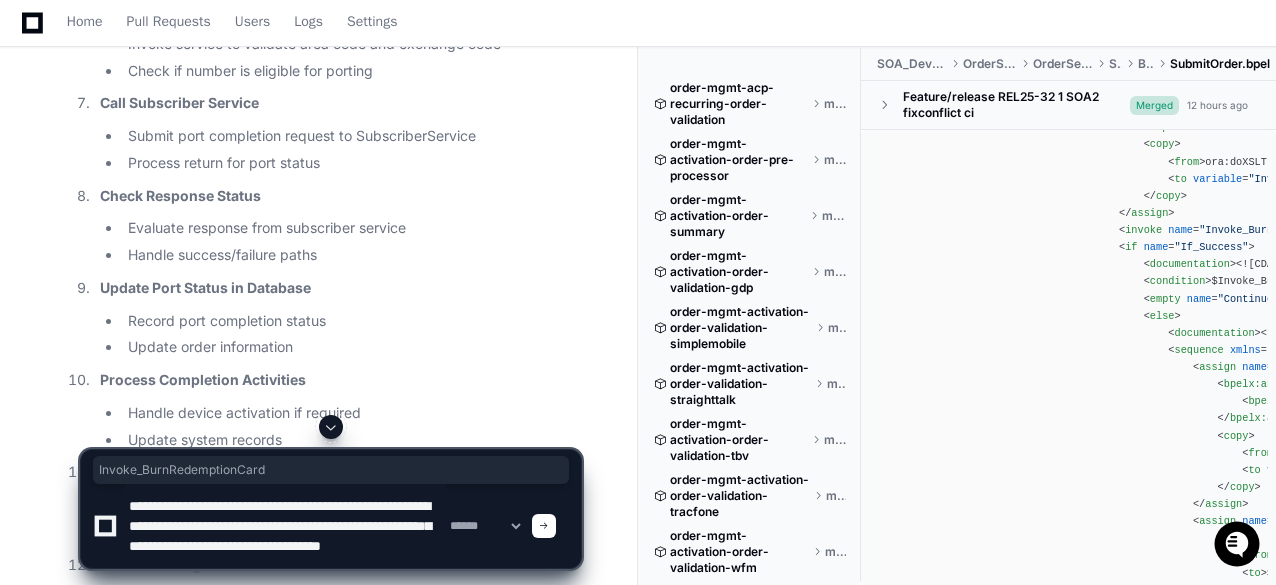 click 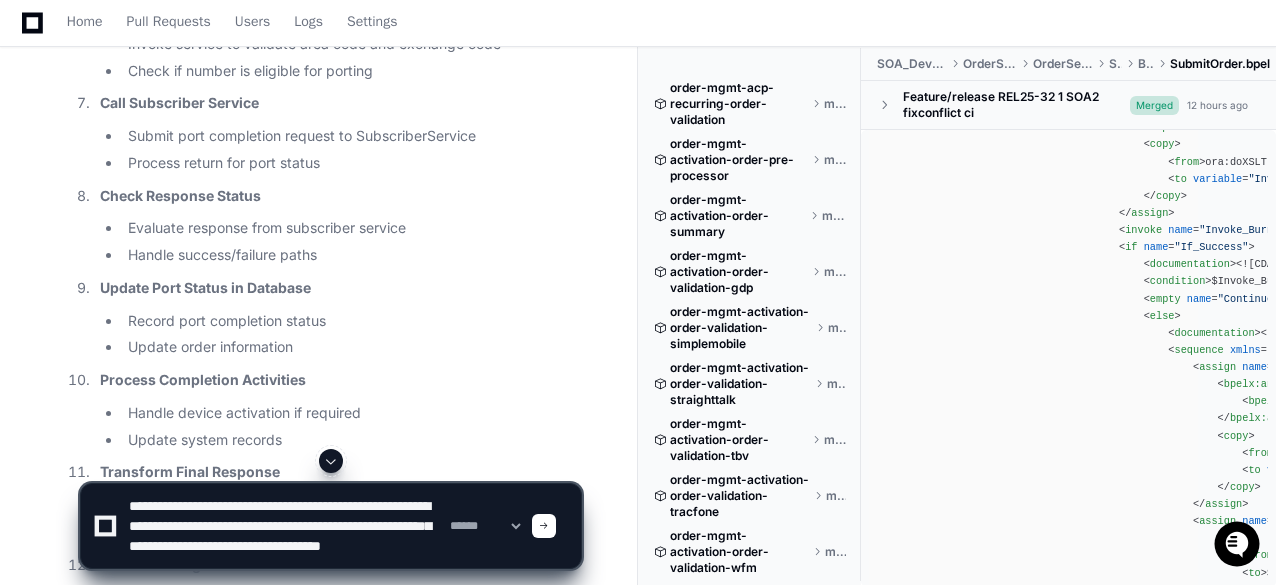 scroll, scrollTop: 5158, scrollLeft: 0, axis: vertical 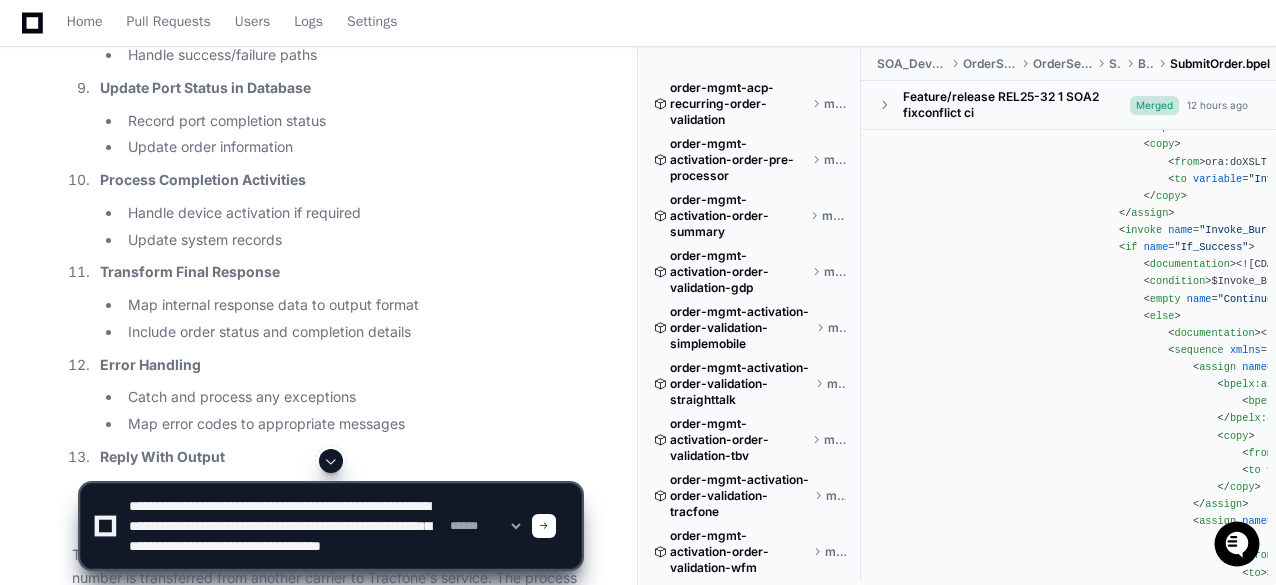 click 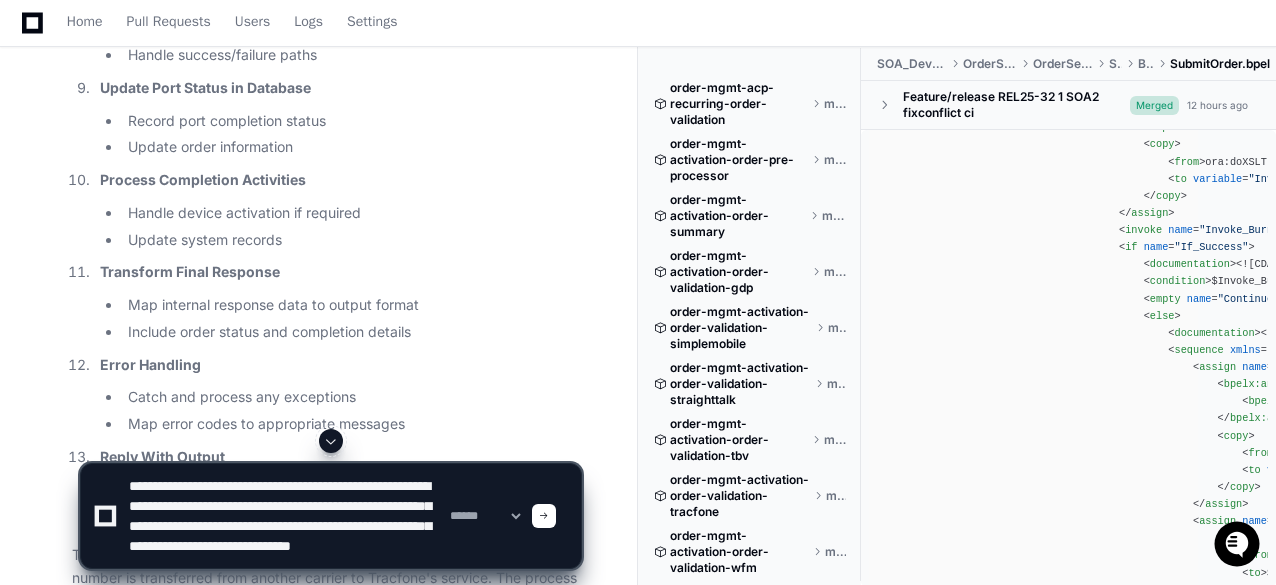 type on "**********" 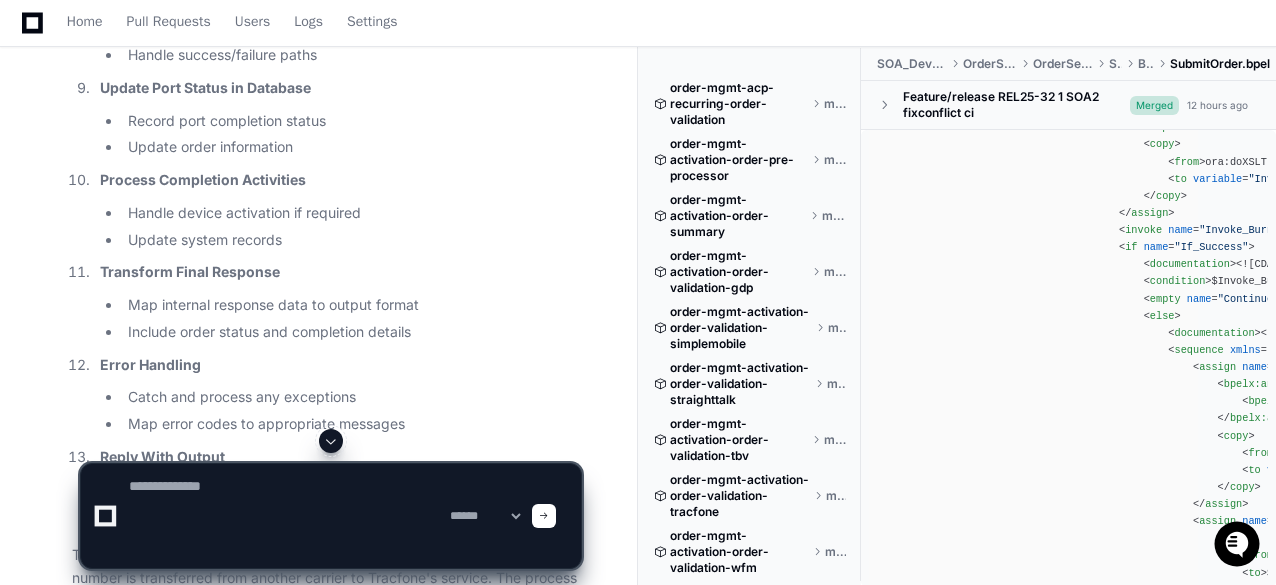 scroll, scrollTop: 0, scrollLeft: 0, axis: both 